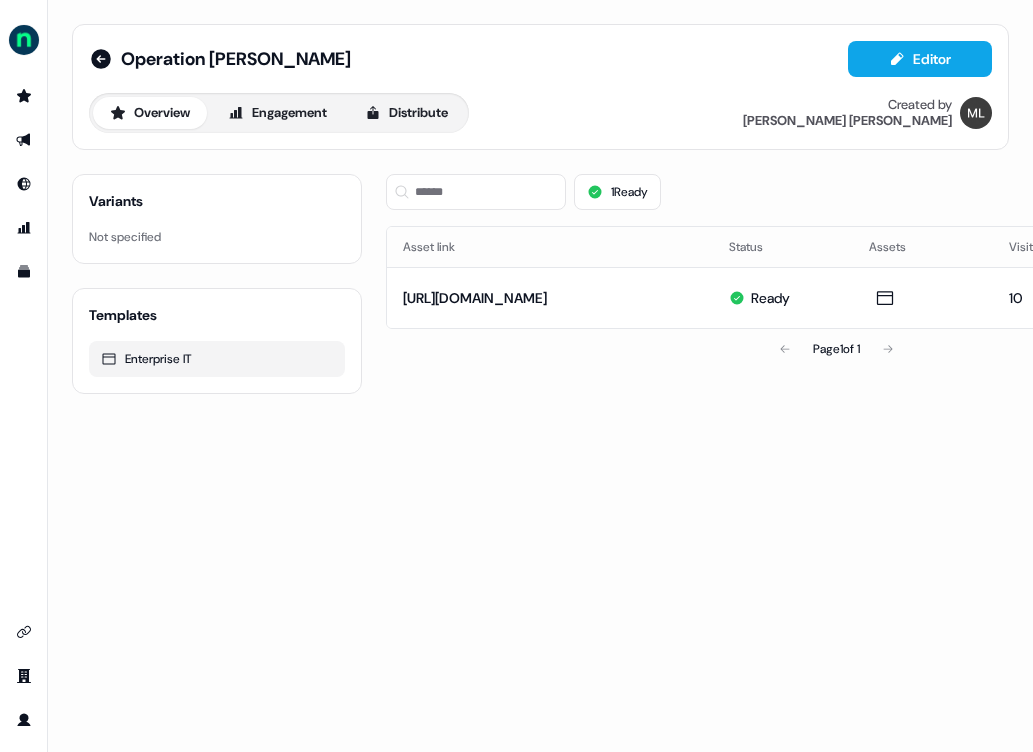 scroll, scrollTop: 0, scrollLeft: 0, axis: both 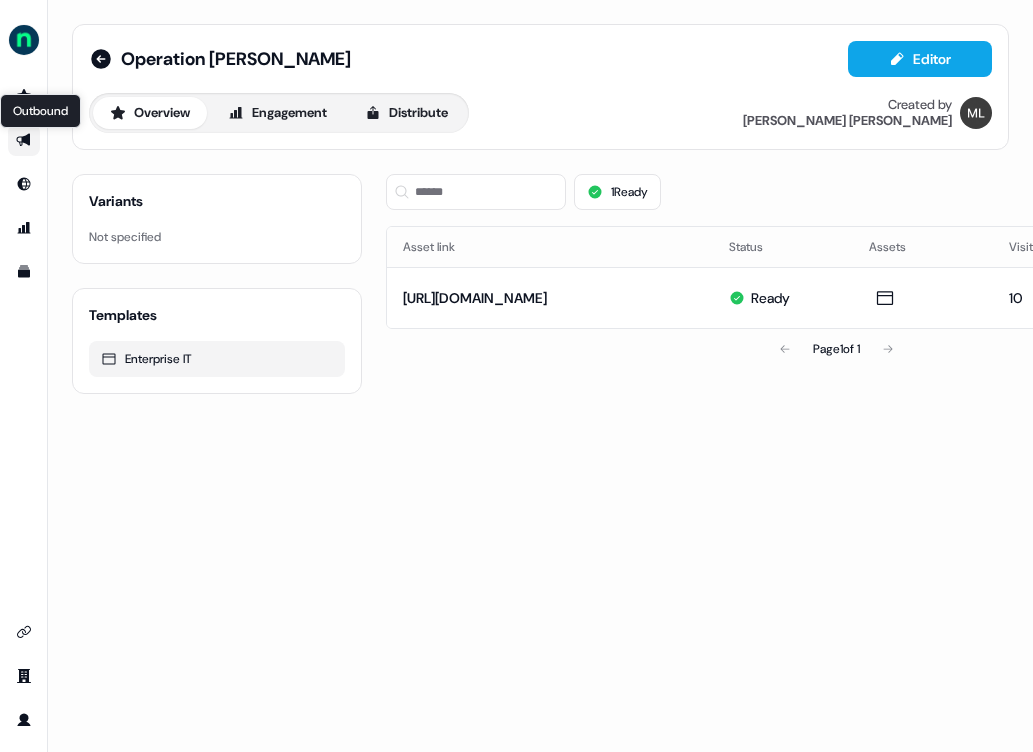 click 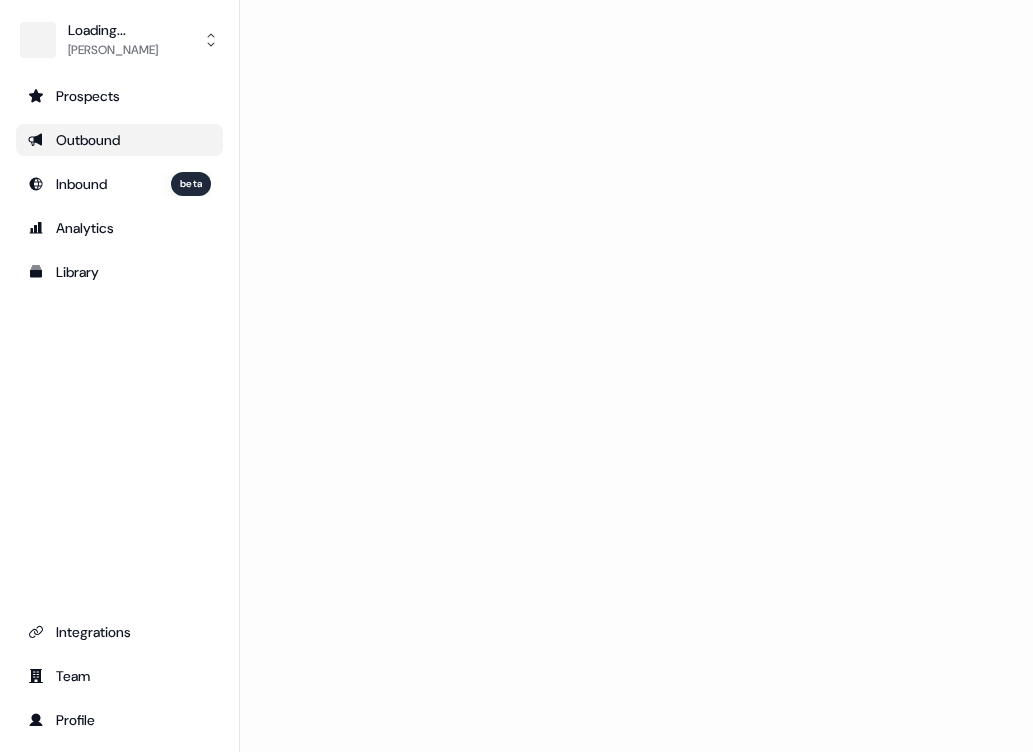 scroll, scrollTop: 0, scrollLeft: 0, axis: both 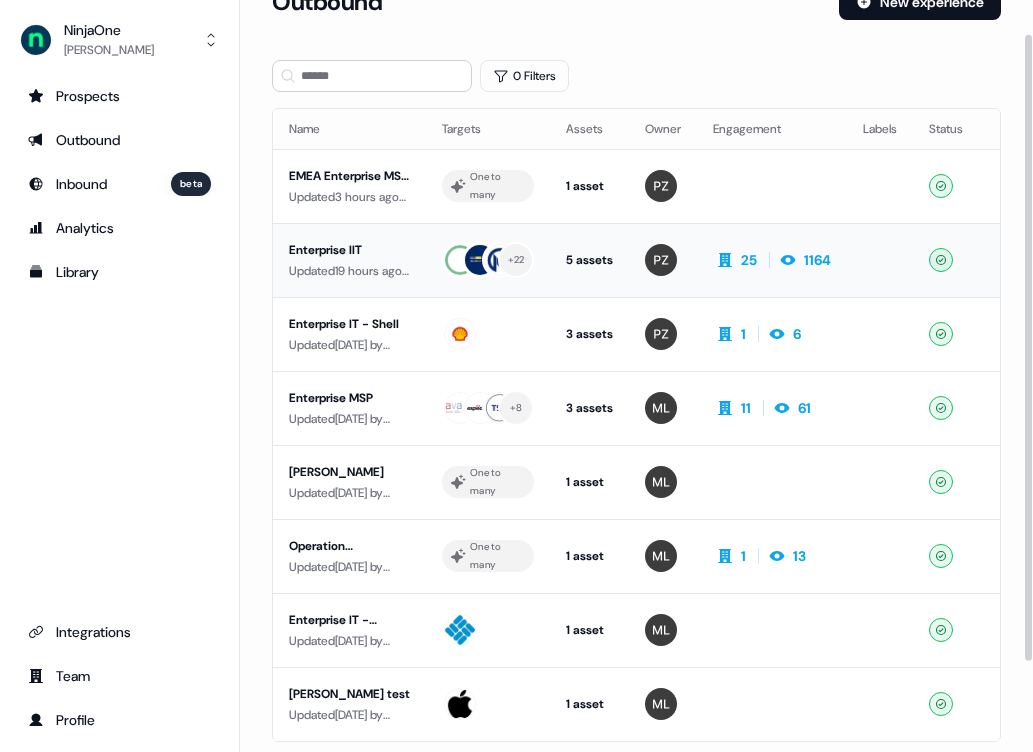 click on "Enterprise IIT" at bounding box center (349, 250) 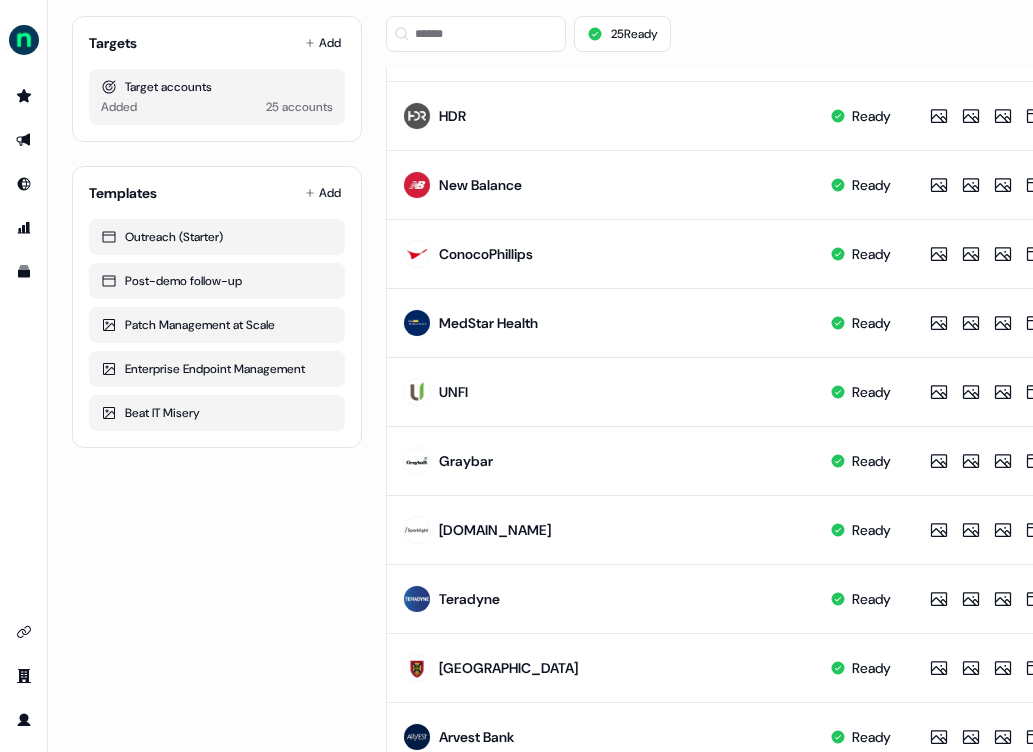 scroll, scrollTop: 0, scrollLeft: 0, axis: both 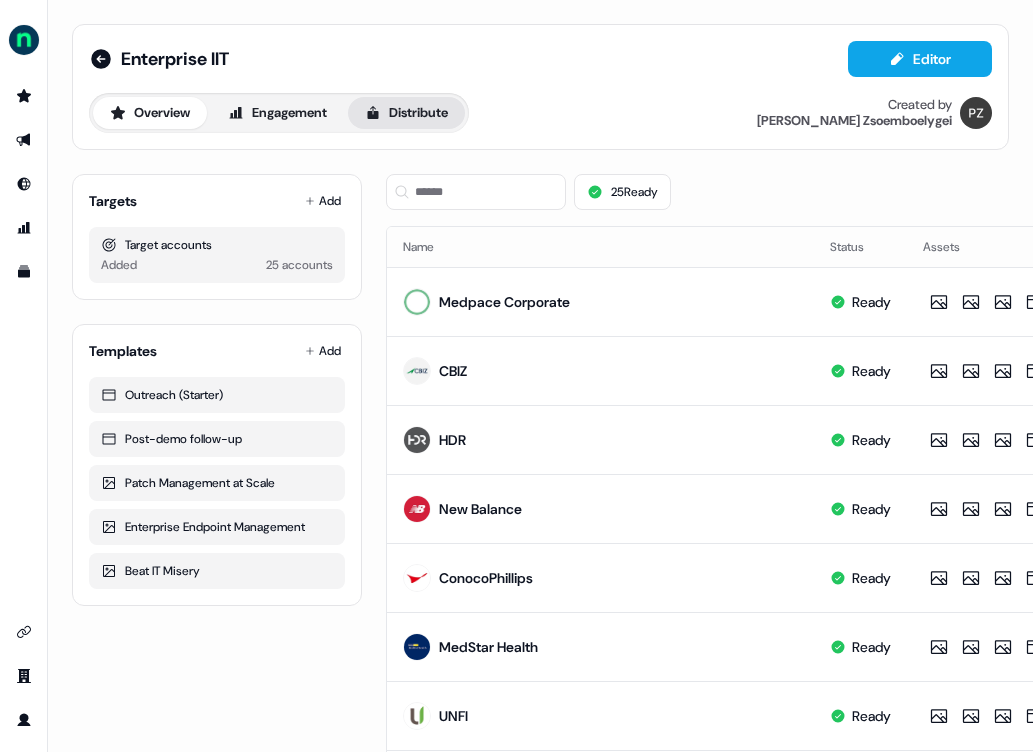 click on "Distribute" at bounding box center [406, 113] 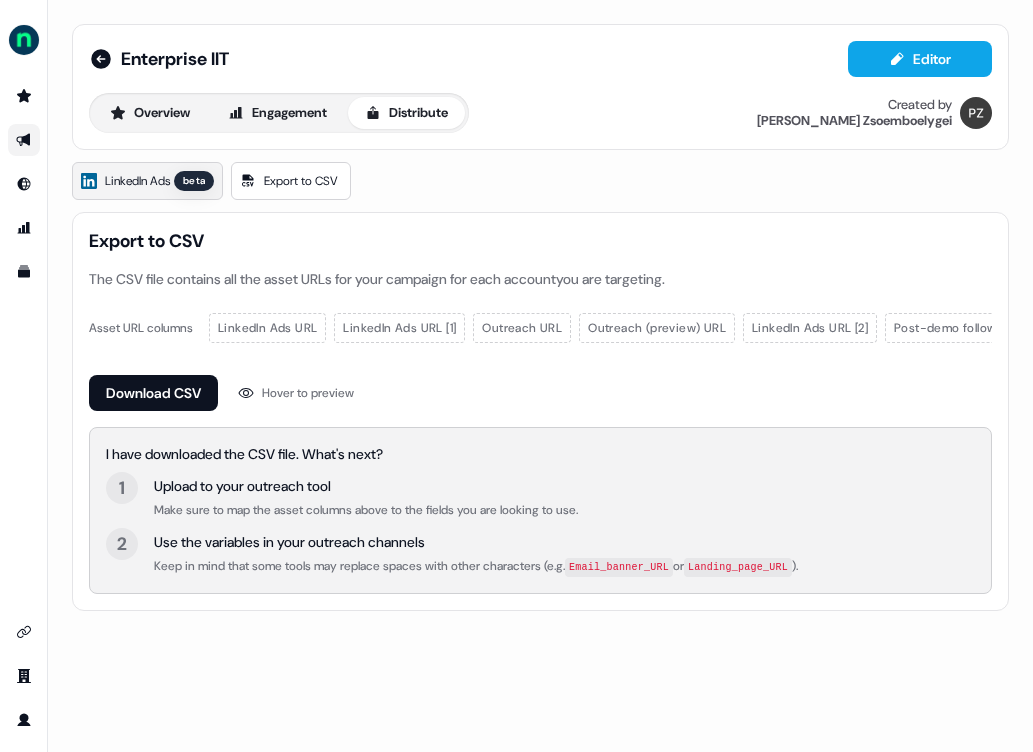 click on "LinkedIn Ads" at bounding box center (137, 181) 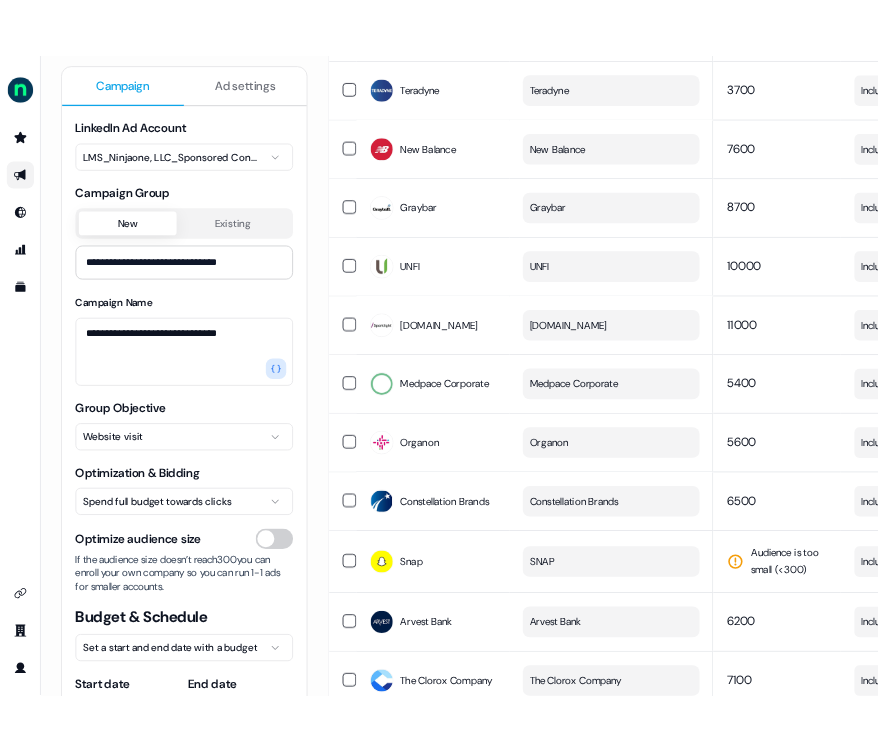 scroll, scrollTop: 1388, scrollLeft: 0, axis: vertical 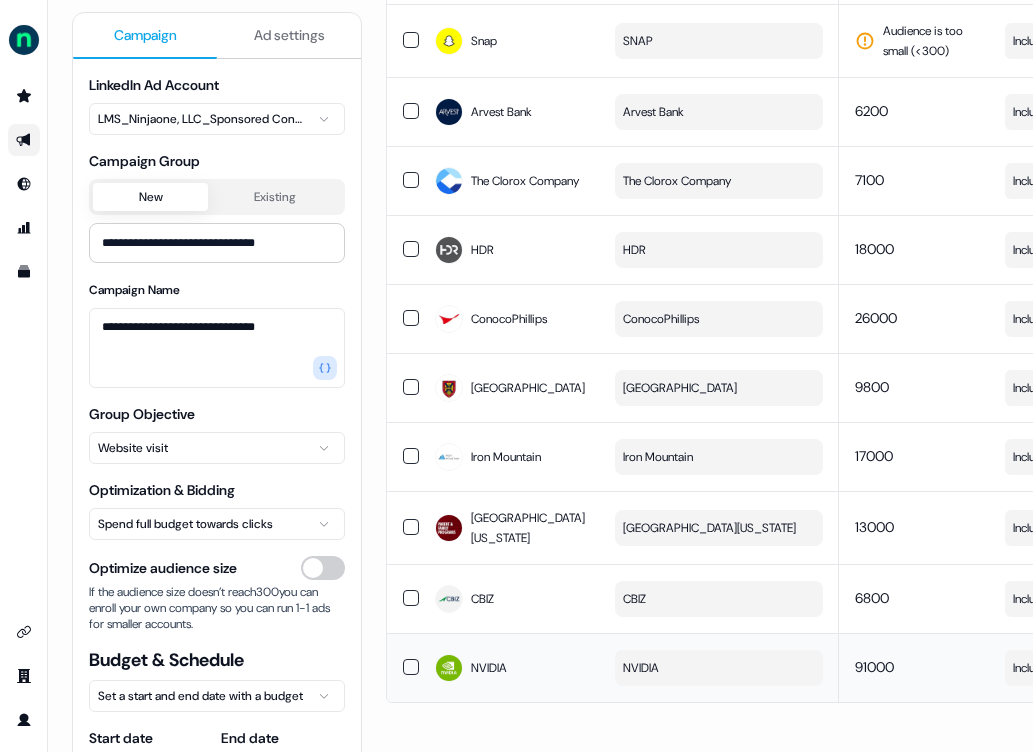 click at bounding box center (411, 667) 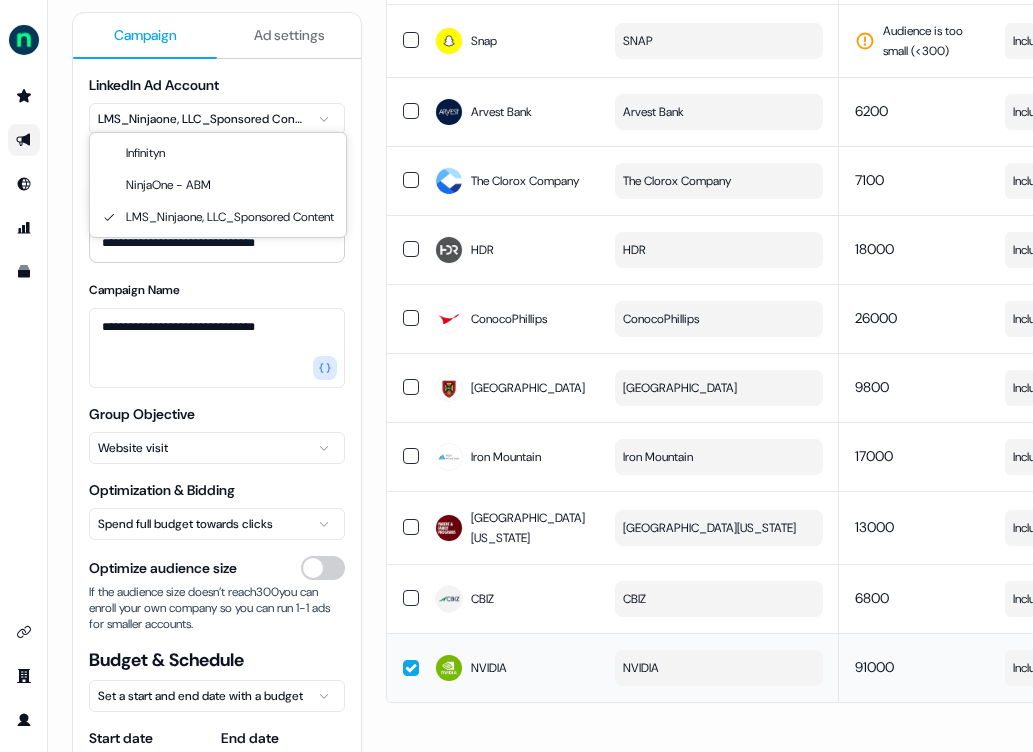 click on "**********" at bounding box center [516, 376] 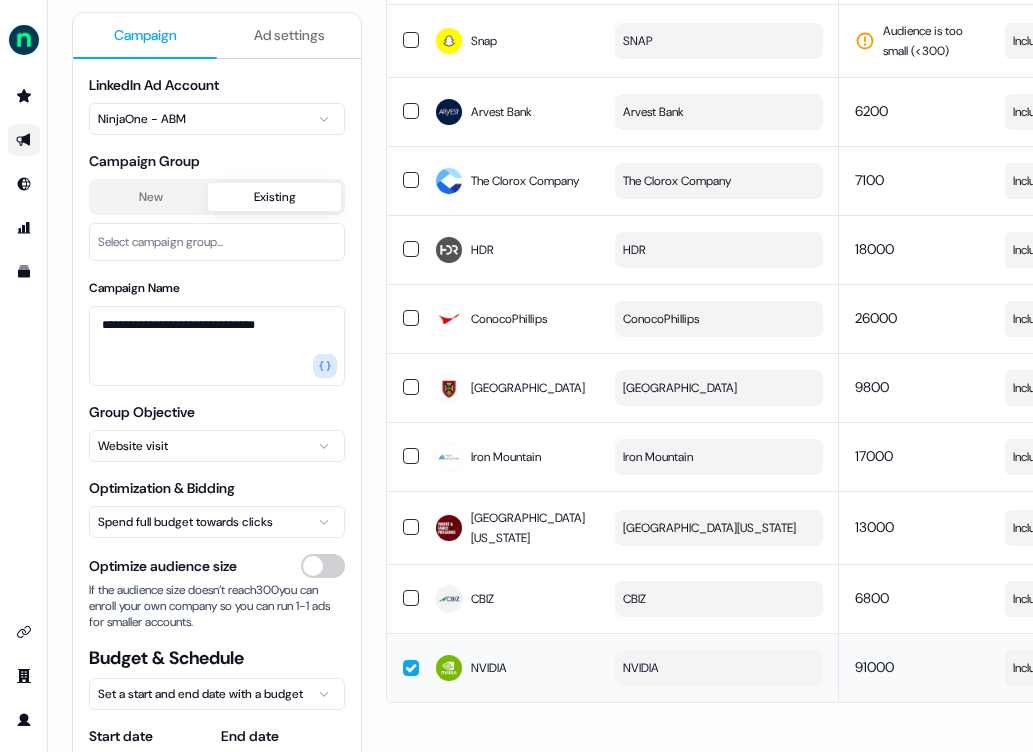 click on "Existing" at bounding box center [274, 197] 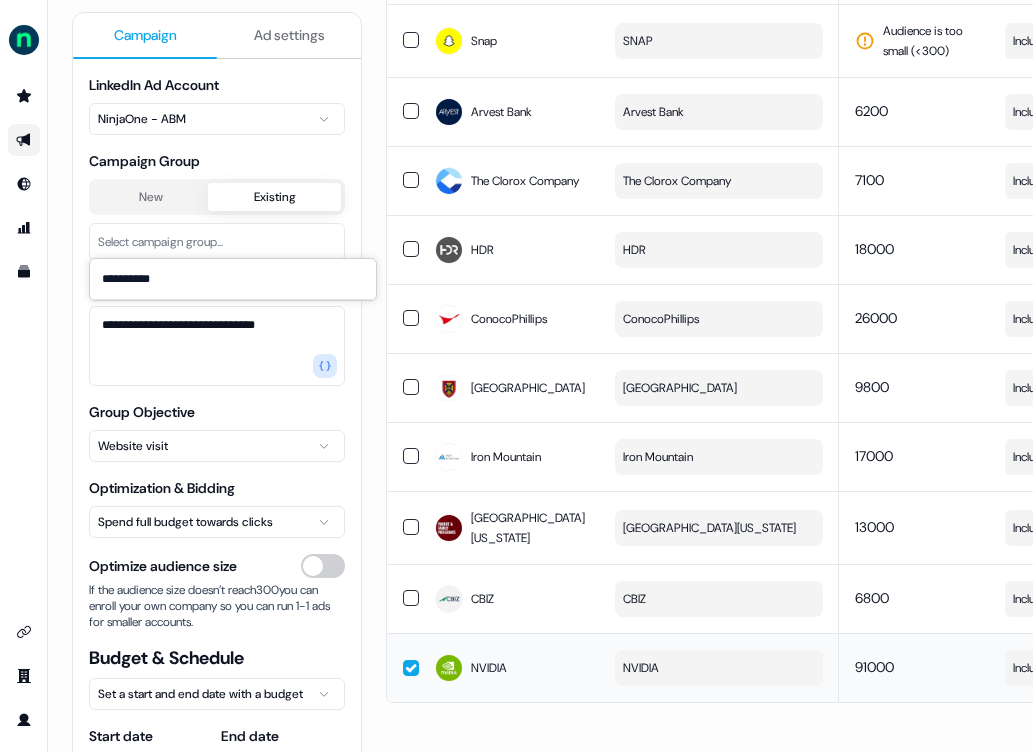 type on "**********" 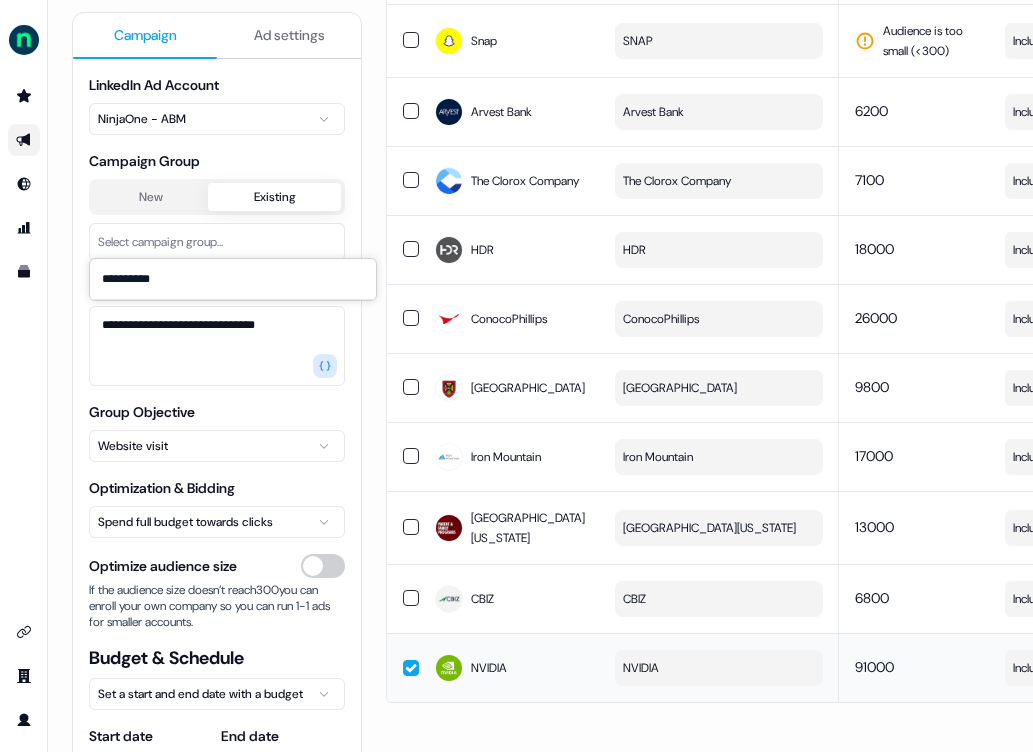 click on "Select campaign group..." at bounding box center [217, 242] 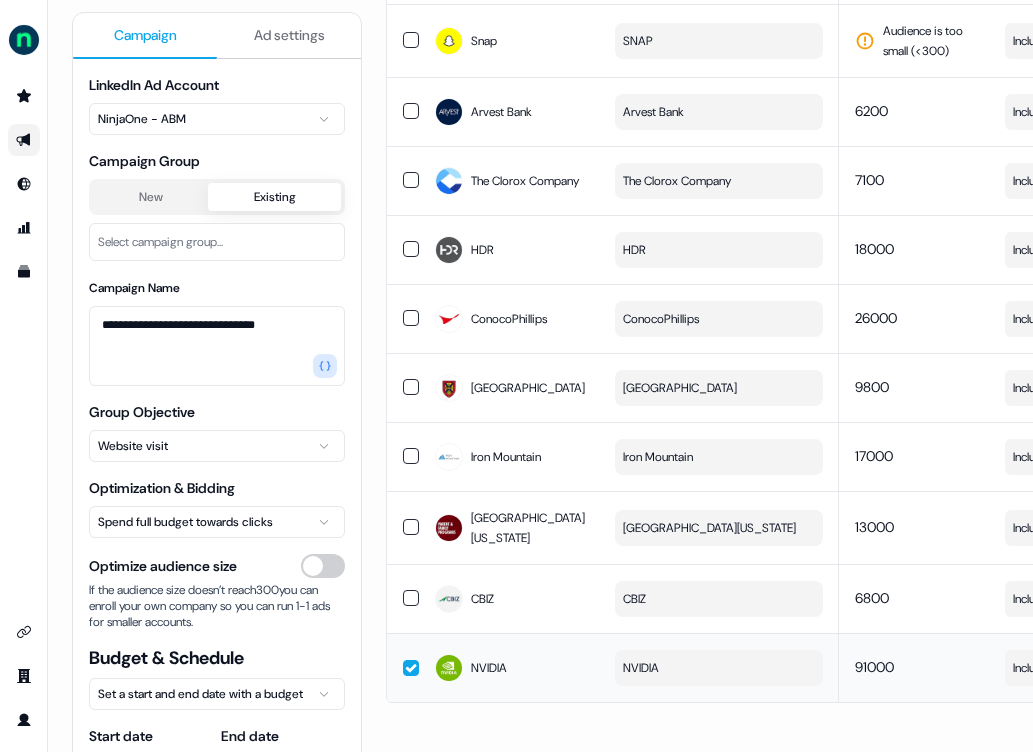 click on "New" at bounding box center [150, 197] 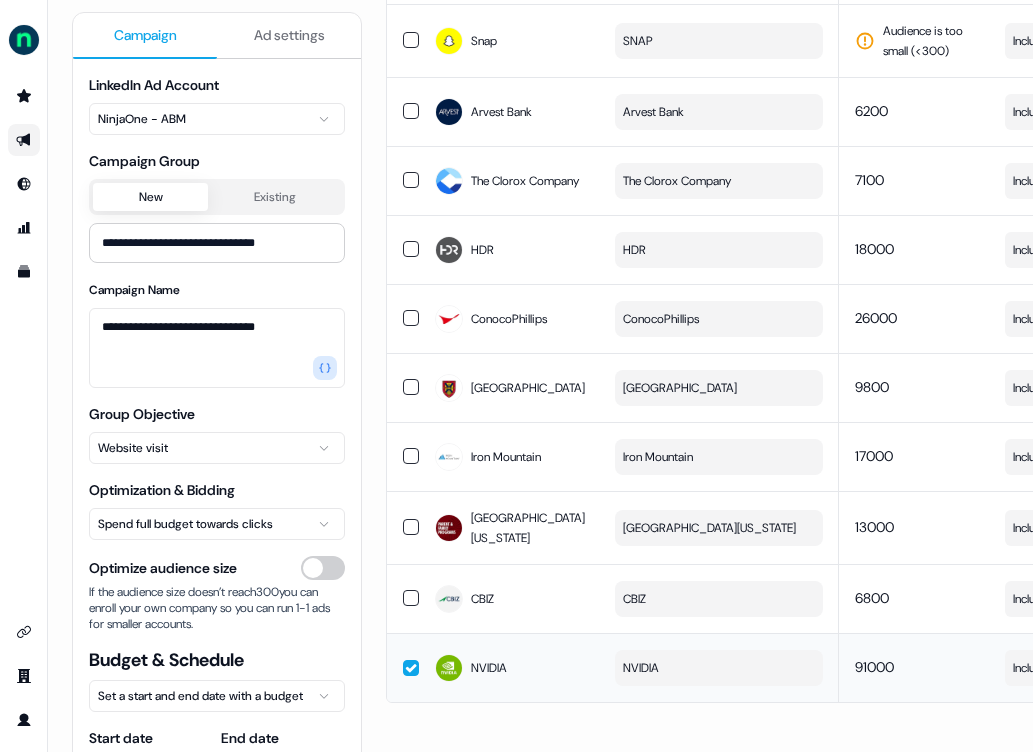 click on "Existing" at bounding box center (274, 197) 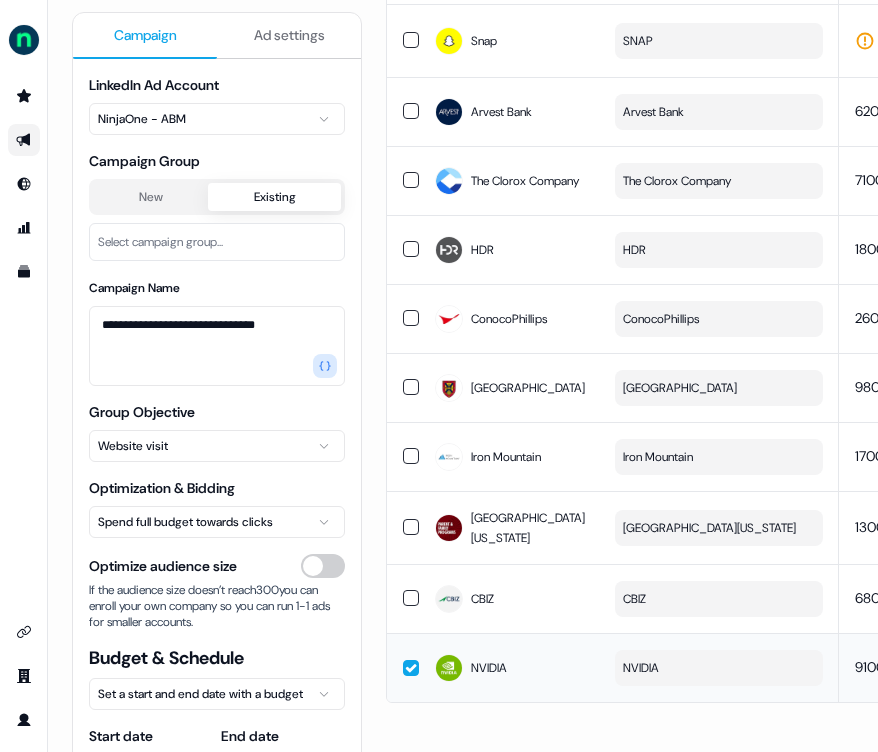 click on "Select campaign group..." at bounding box center (160, 242) 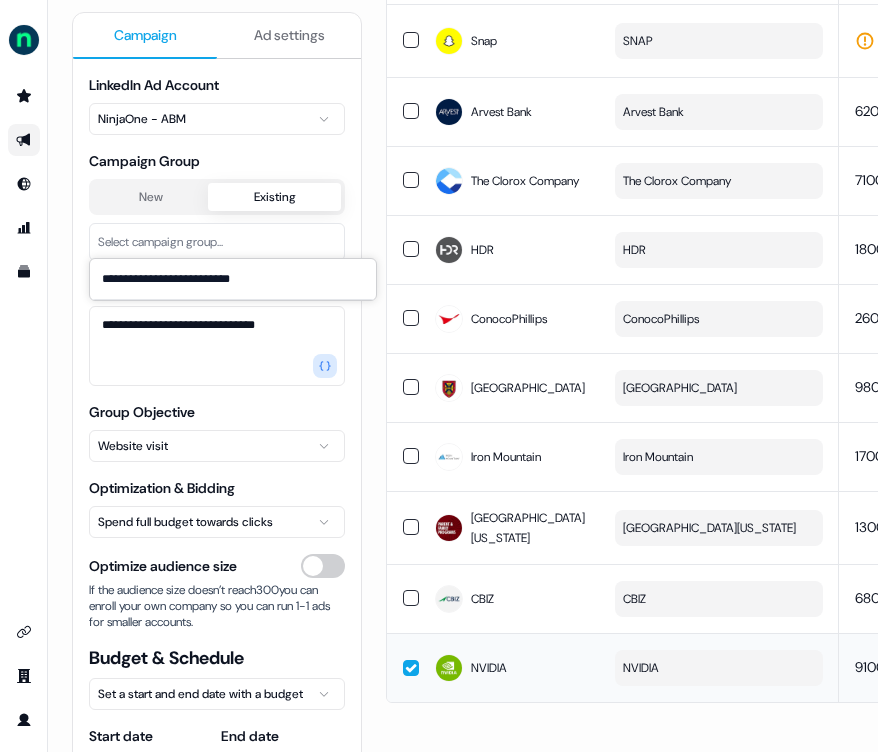 type on "**********" 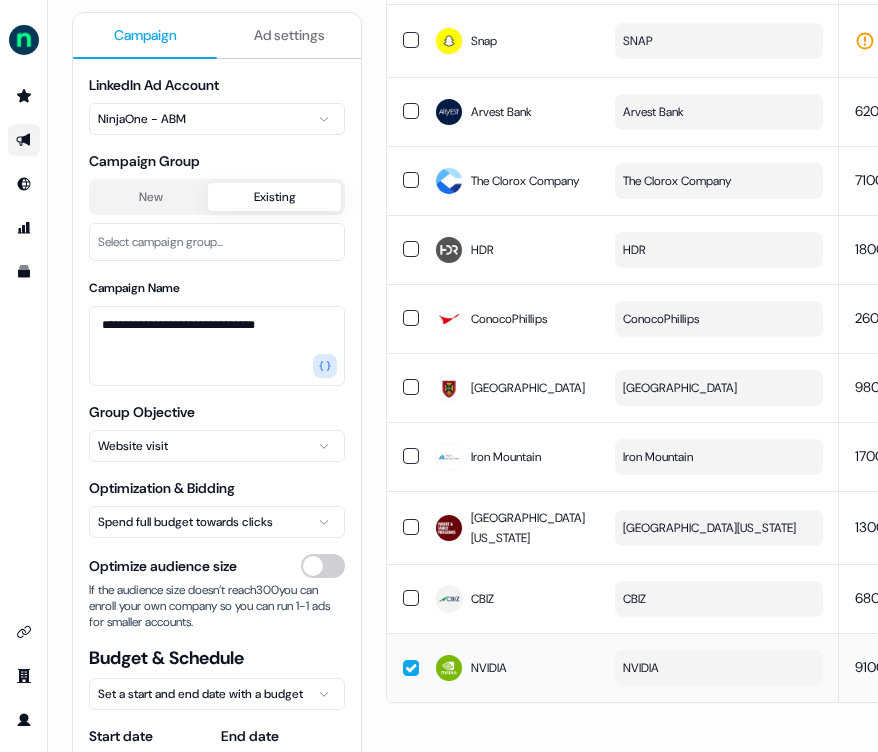 click on "**********" at bounding box center (439, 376) 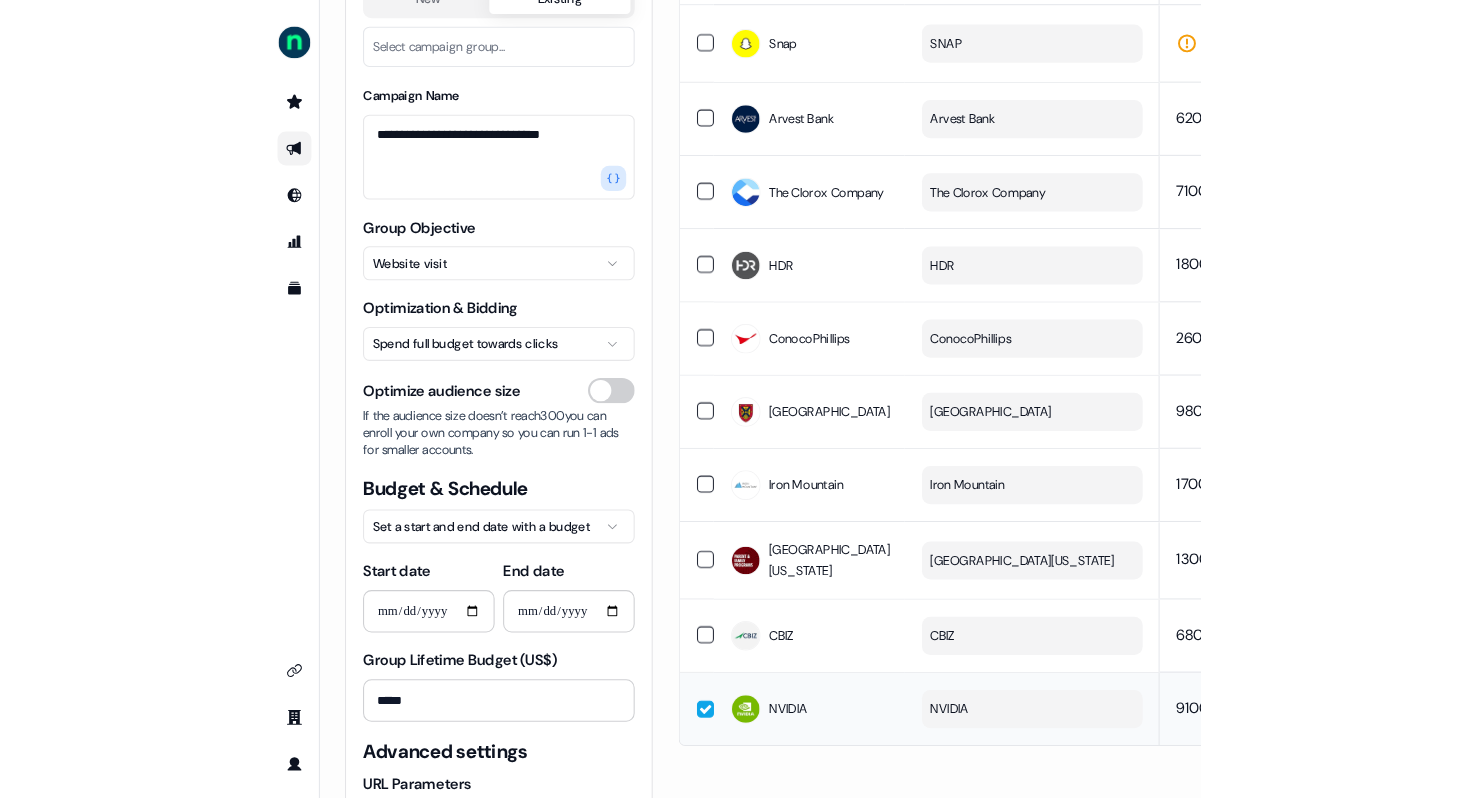 scroll, scrollTop: 276, scrollLeft: 0, axis: vertical 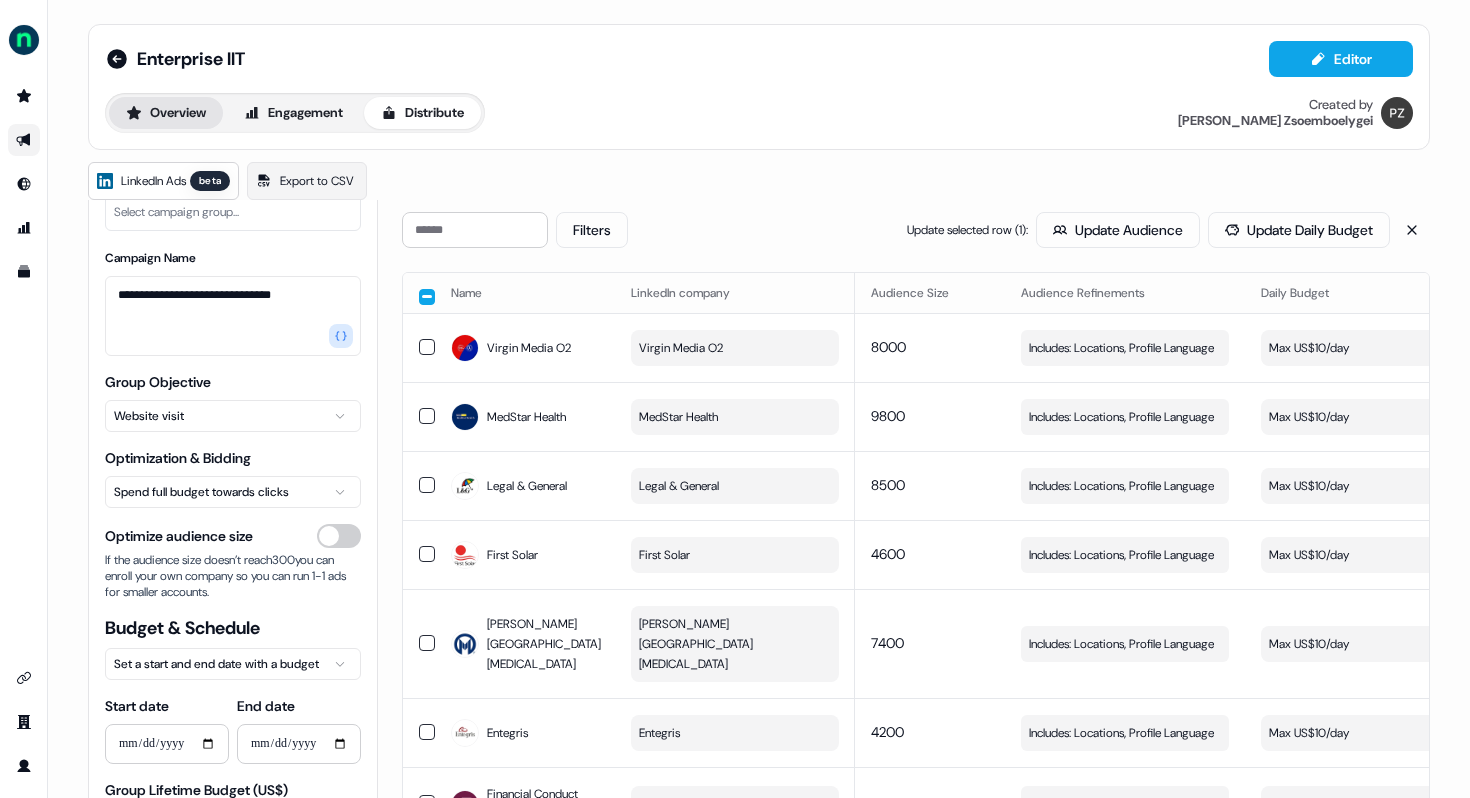 click on "Overview" at bounding box center [166, 113] 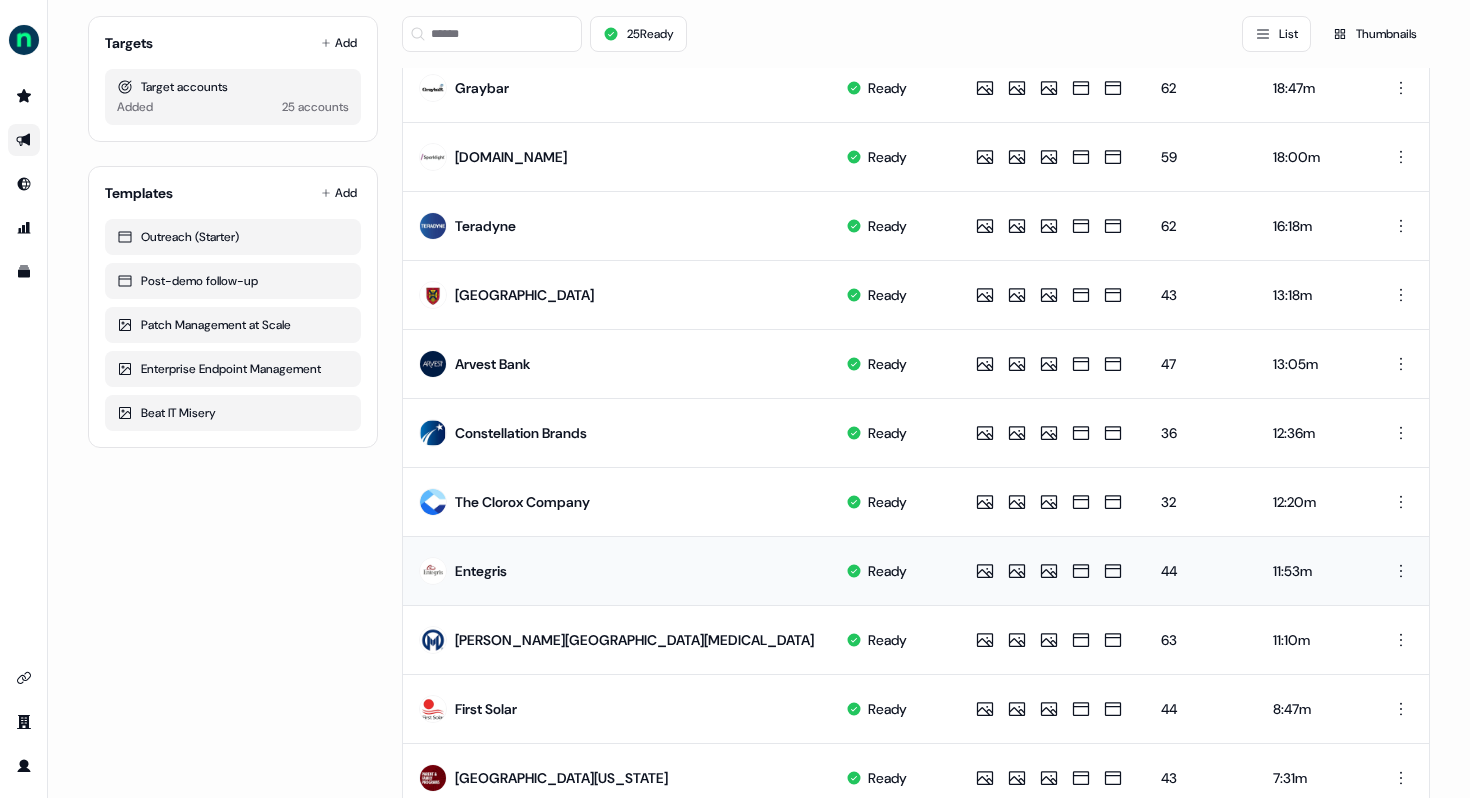 scroll, scrollTop: 913, scrollLeft: 0, axis: vertical 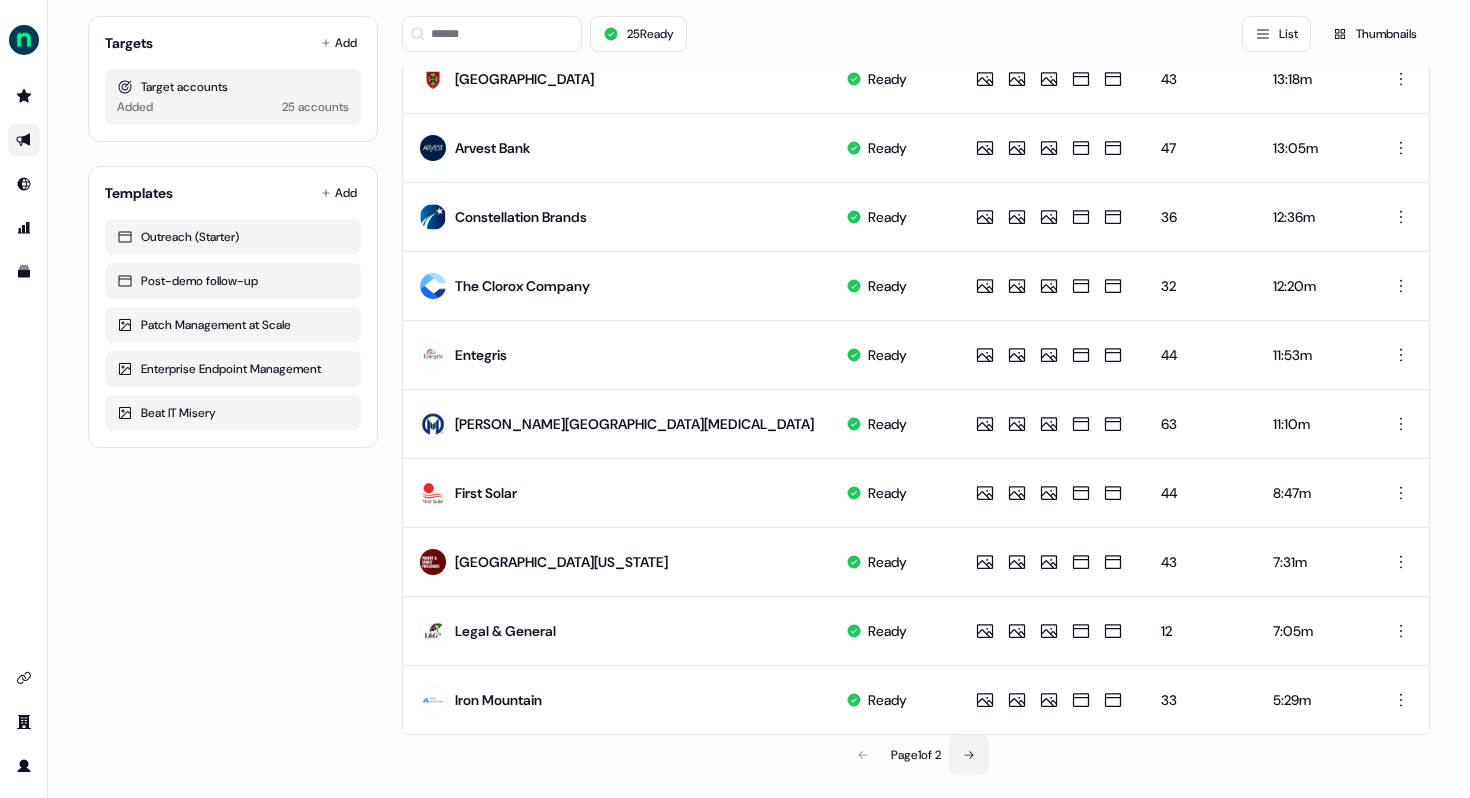 click 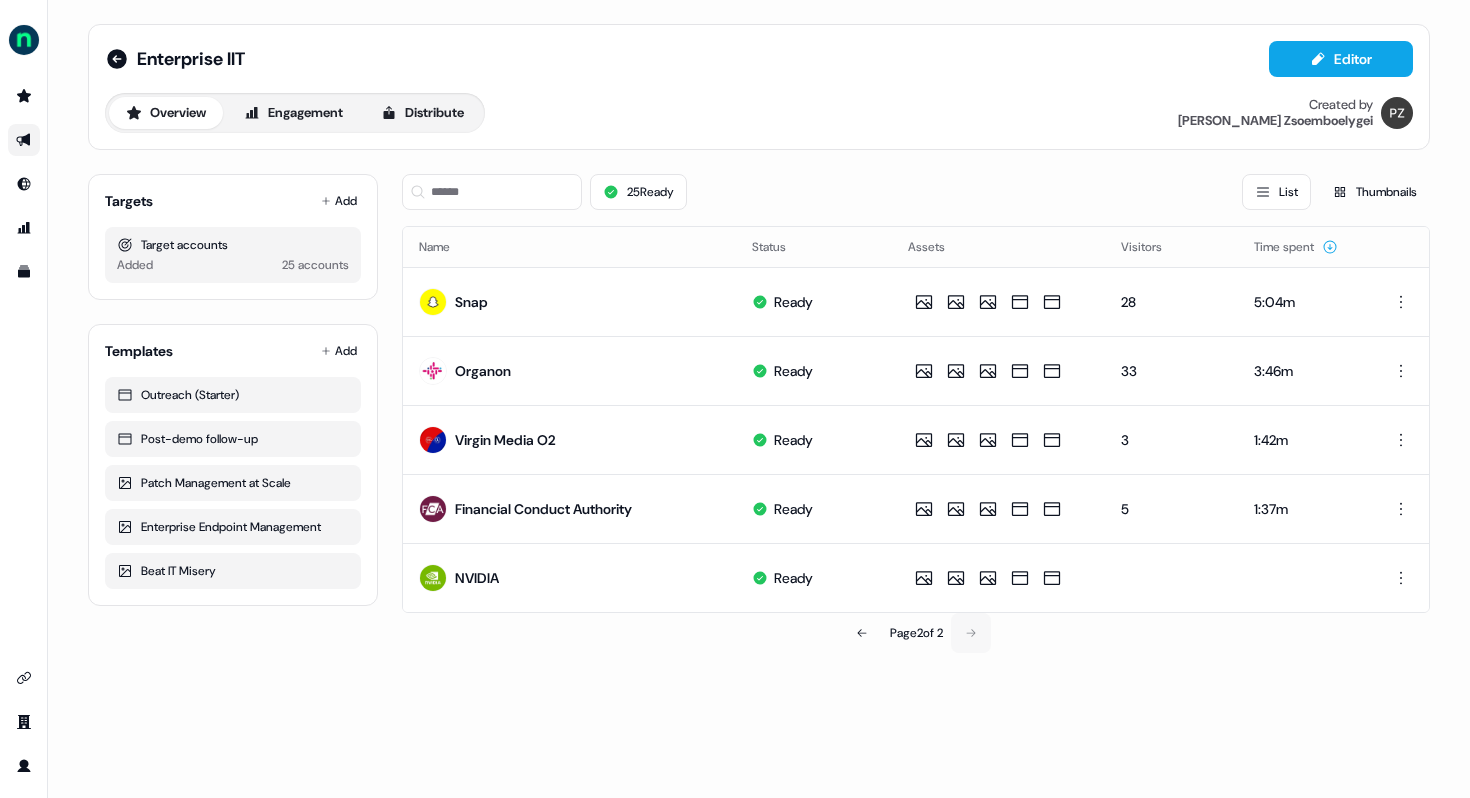 scroll, scrollTop: 0, scrollLeft: 0, axis: both 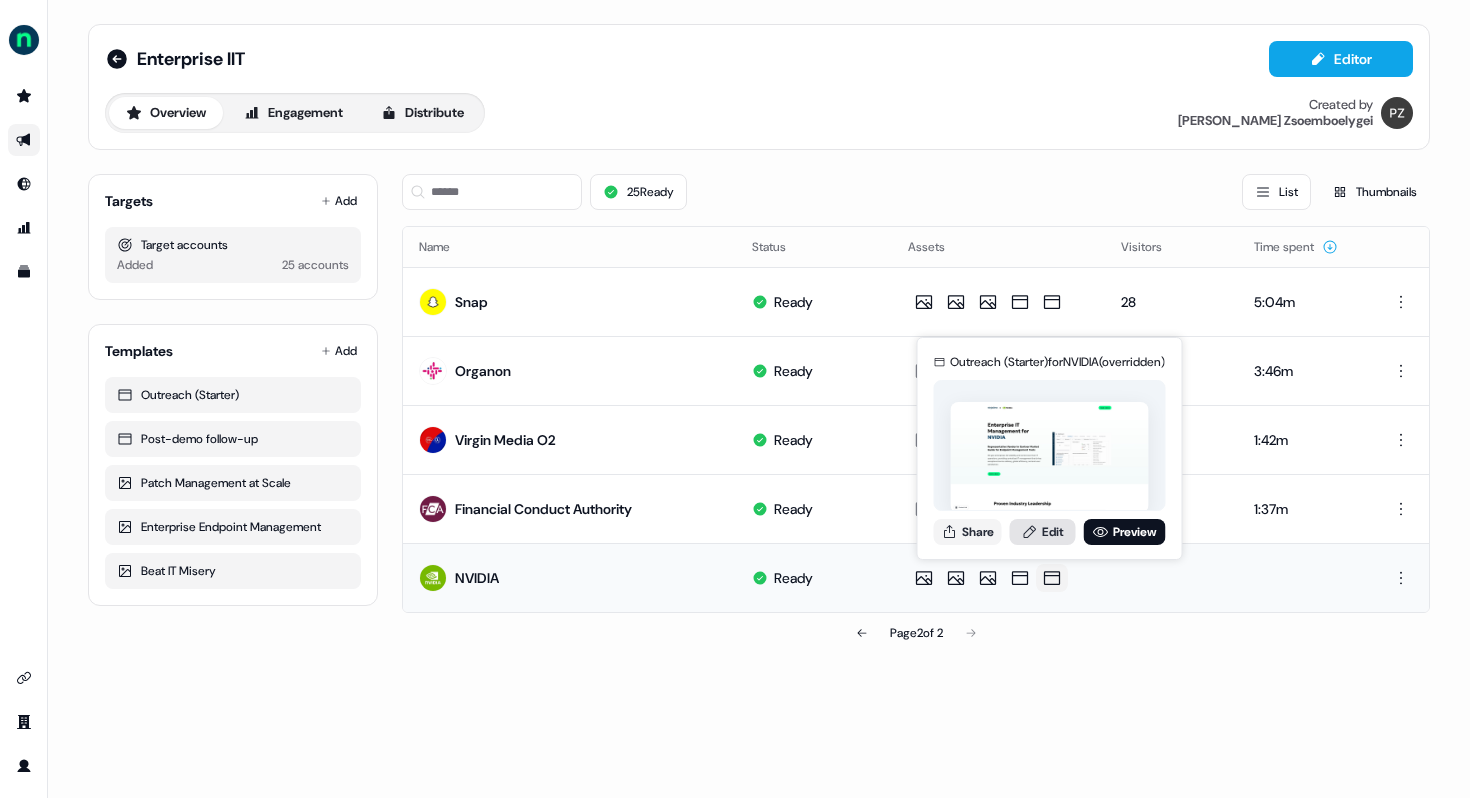 click on "Edit" at bounding box center [1043, 532] 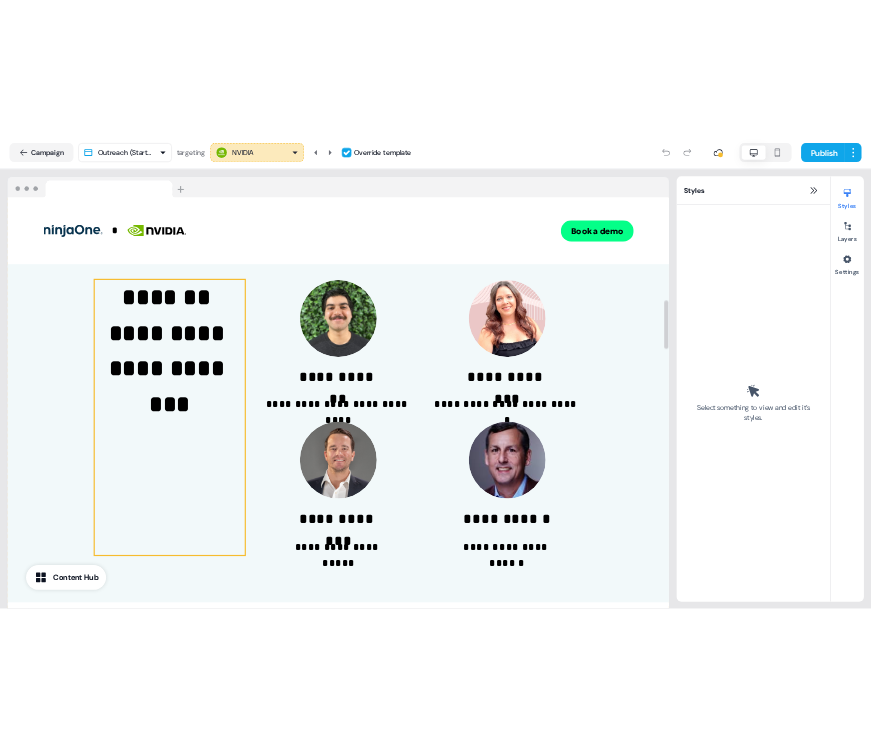 scroll, scrollTop: 1512, scrollLeft: 0, axis: vertical 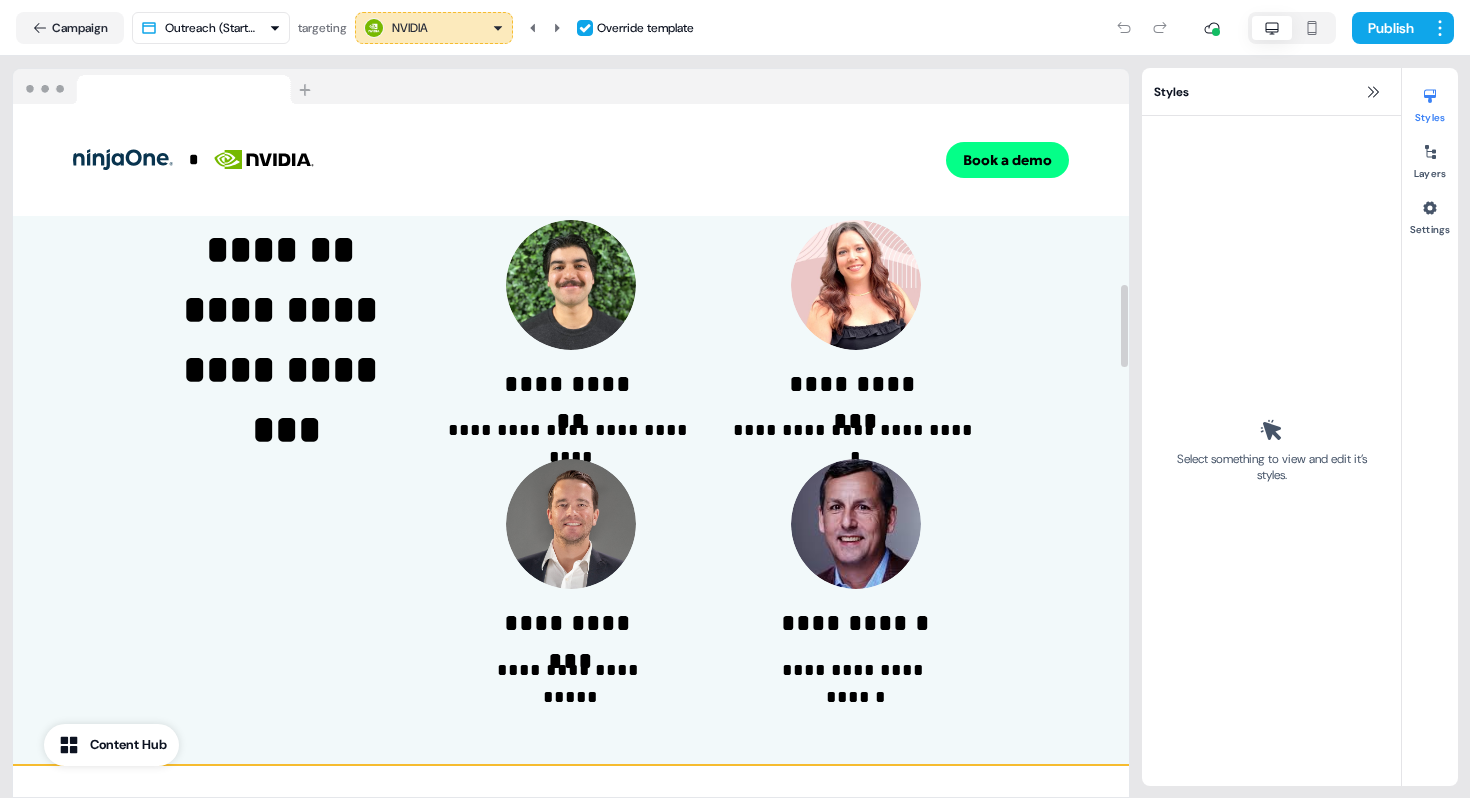 click on "**********" at bounding box center [571, 428] 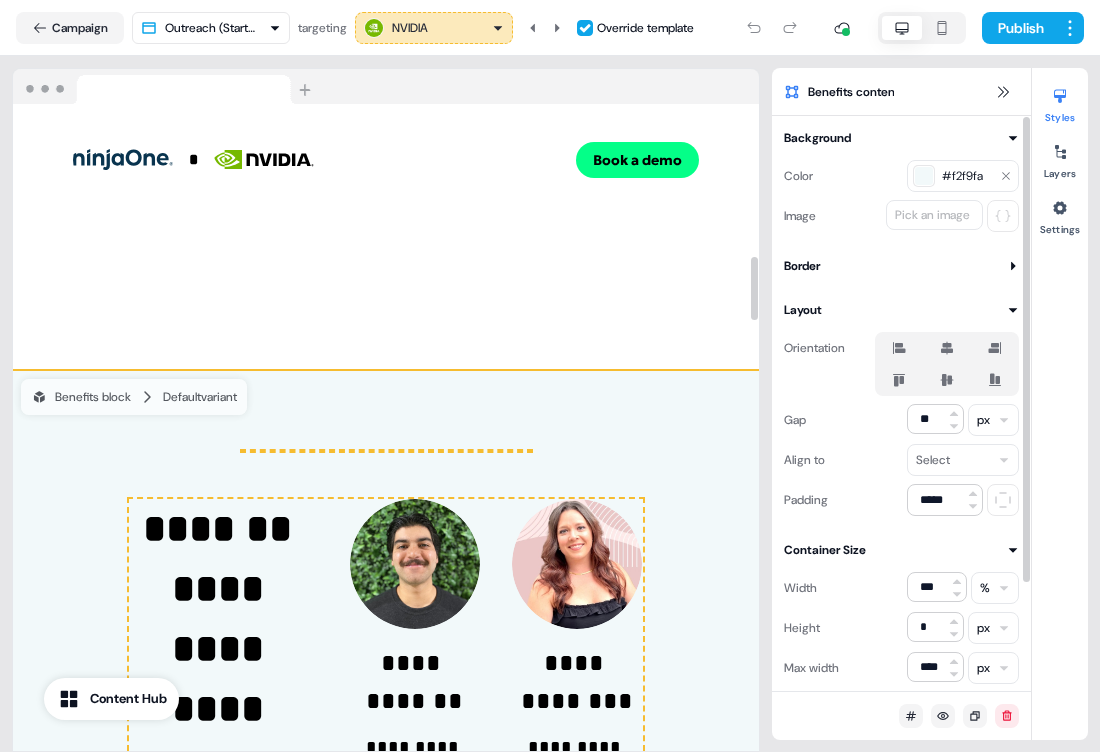 scroll, scrollTop: 1239, scrollLeft: 0, axis: vertical 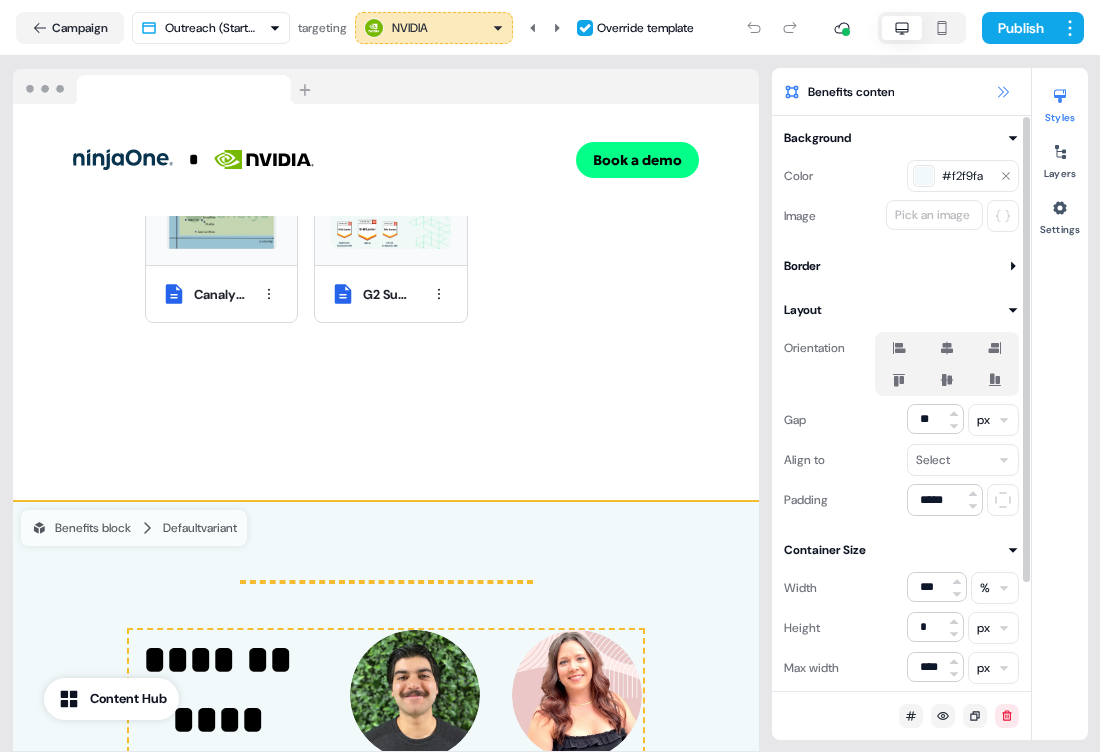 click at bounding box center (1003, 92) 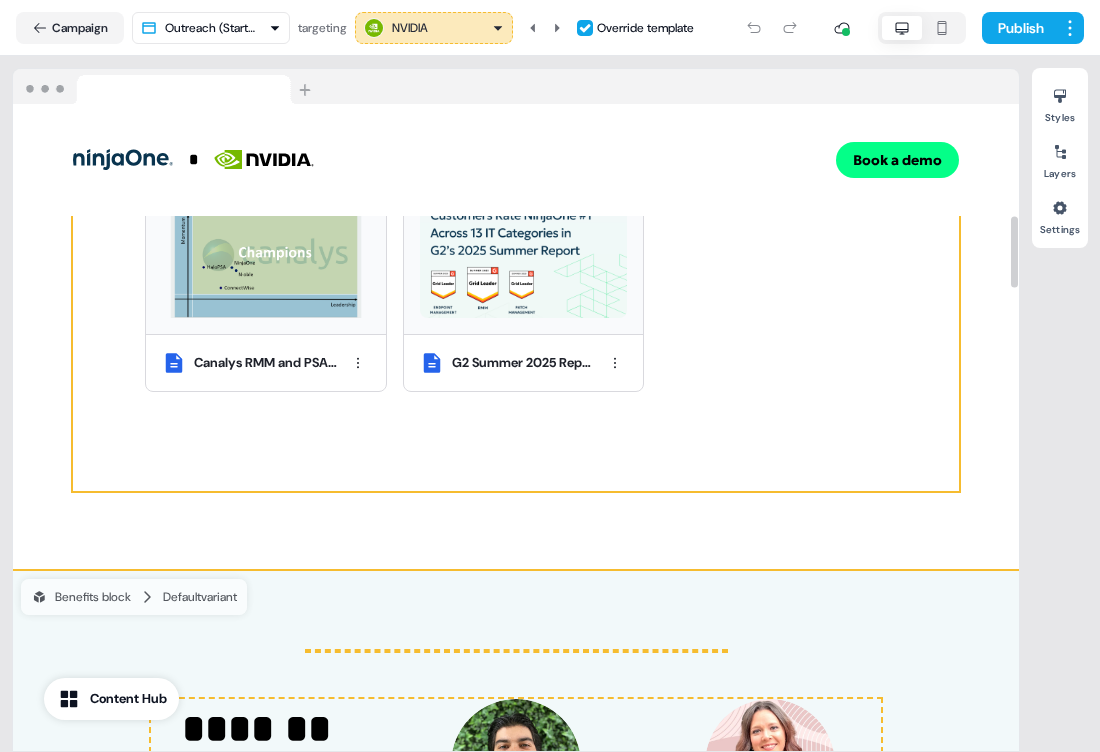 scroll, scrollTop: 954, scrollLeft: 0, axis: vertical 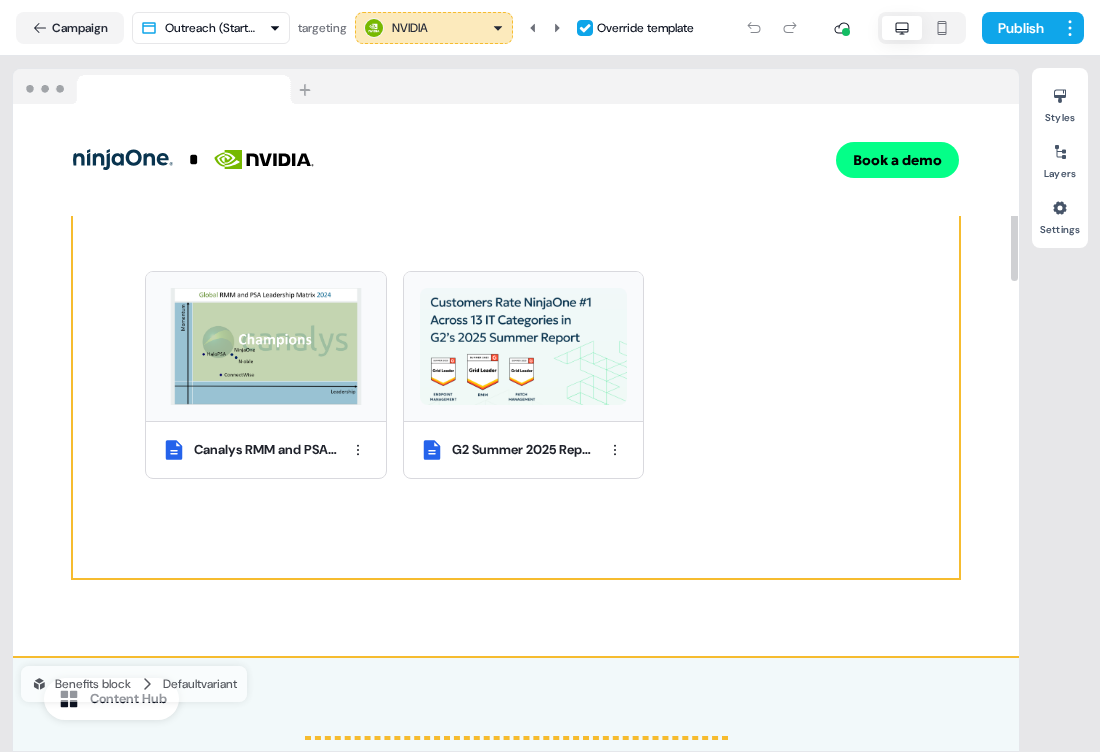 click on "**********" at bounding box center [516, 332] 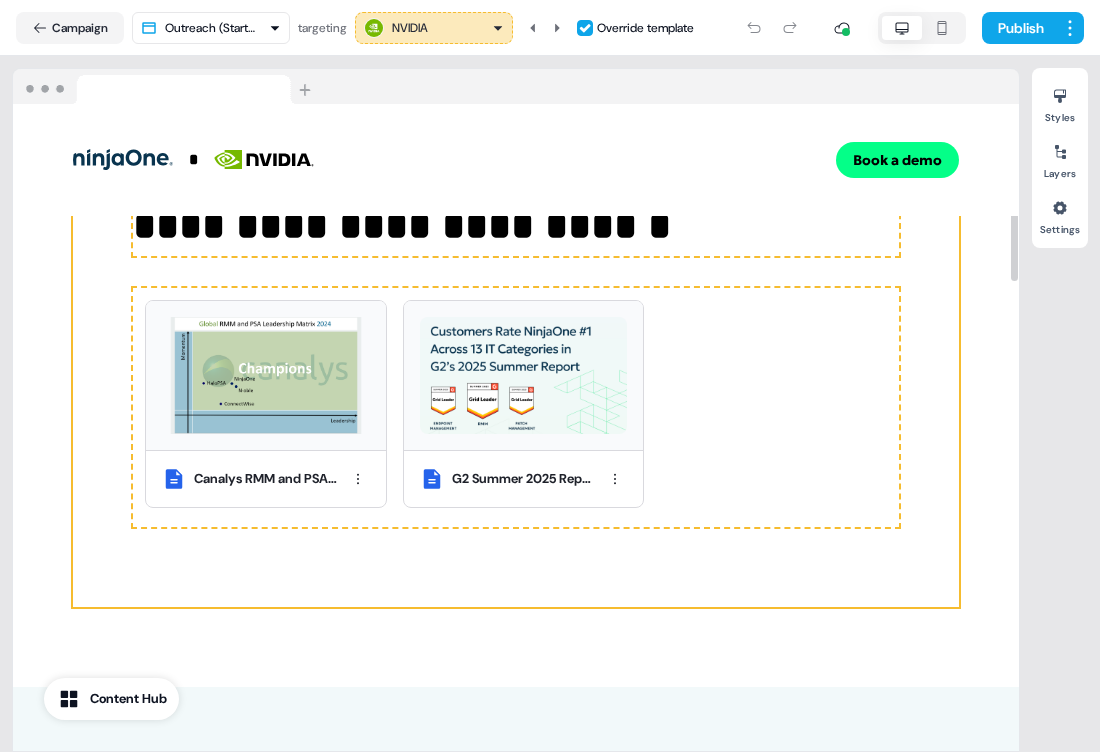 scroll, scrollTop: 798, scrollLeft: 0, axis: vertical 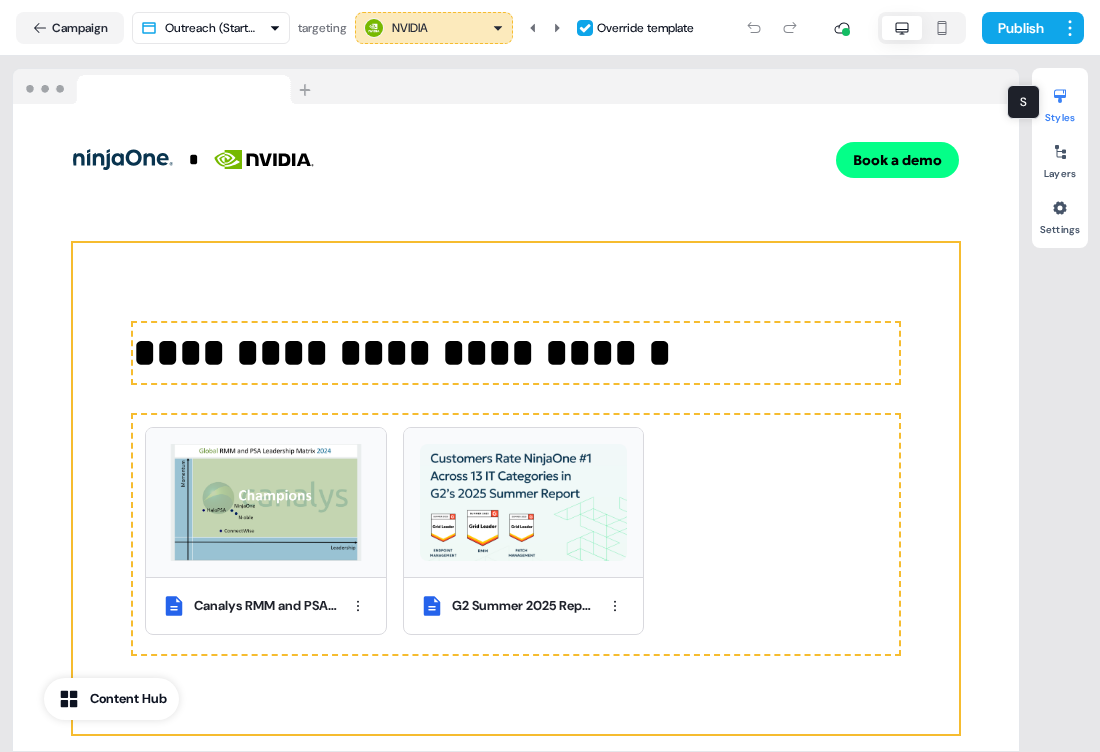 click 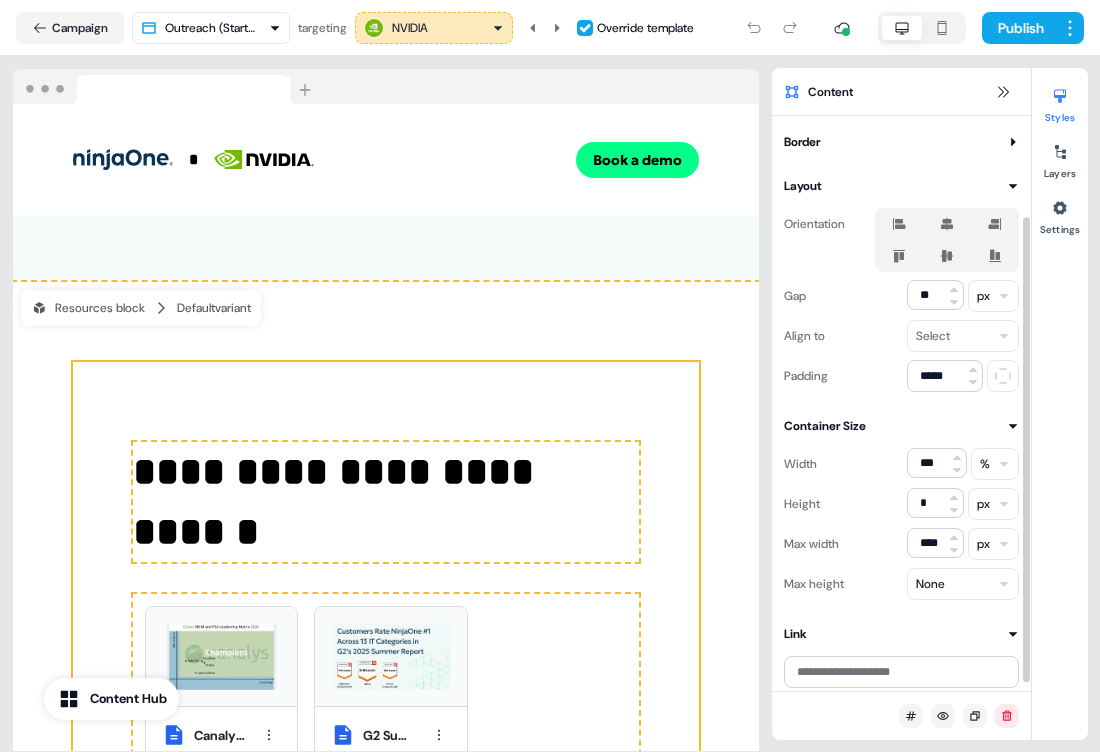 scroll, scrollTop: 133, scrollLeft: 0, axis: vertical 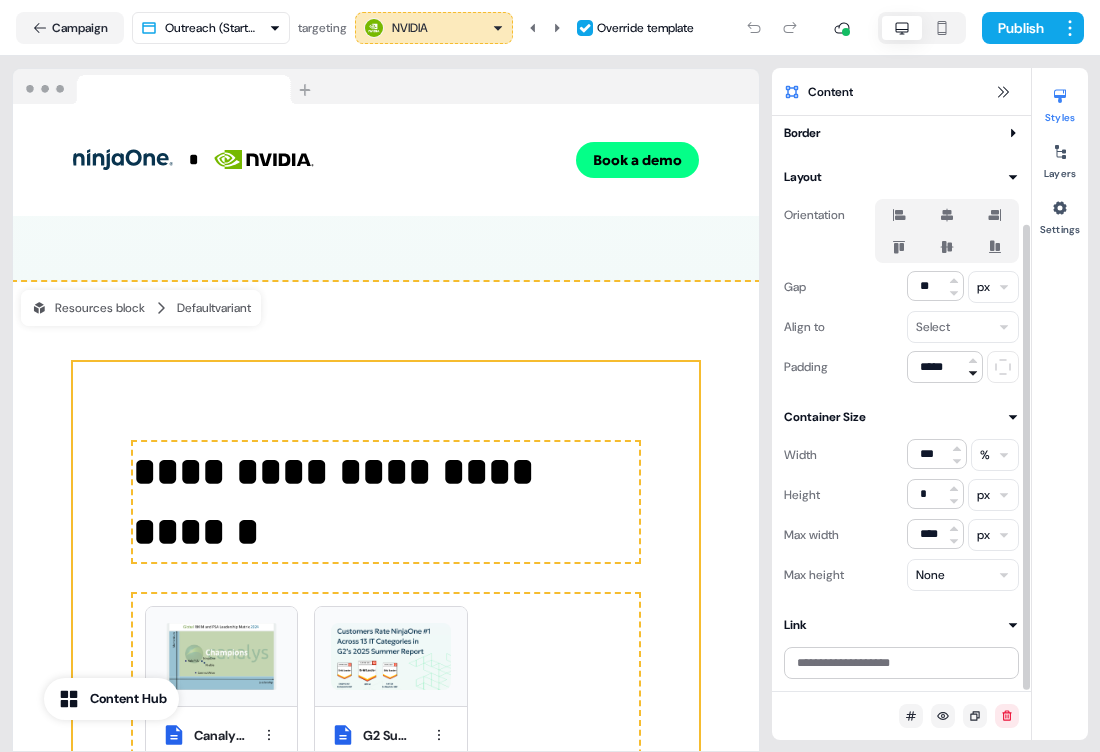 click 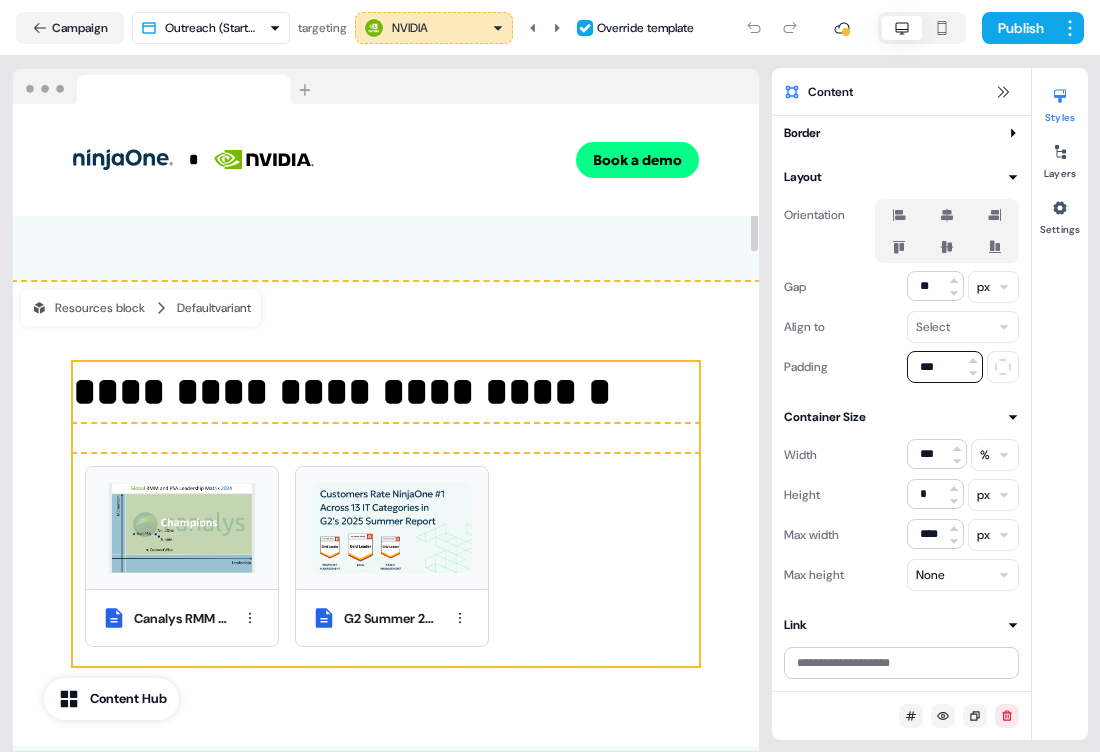 scroll, scrollTop: 1133, scrollLeft: 0, axis: vertical 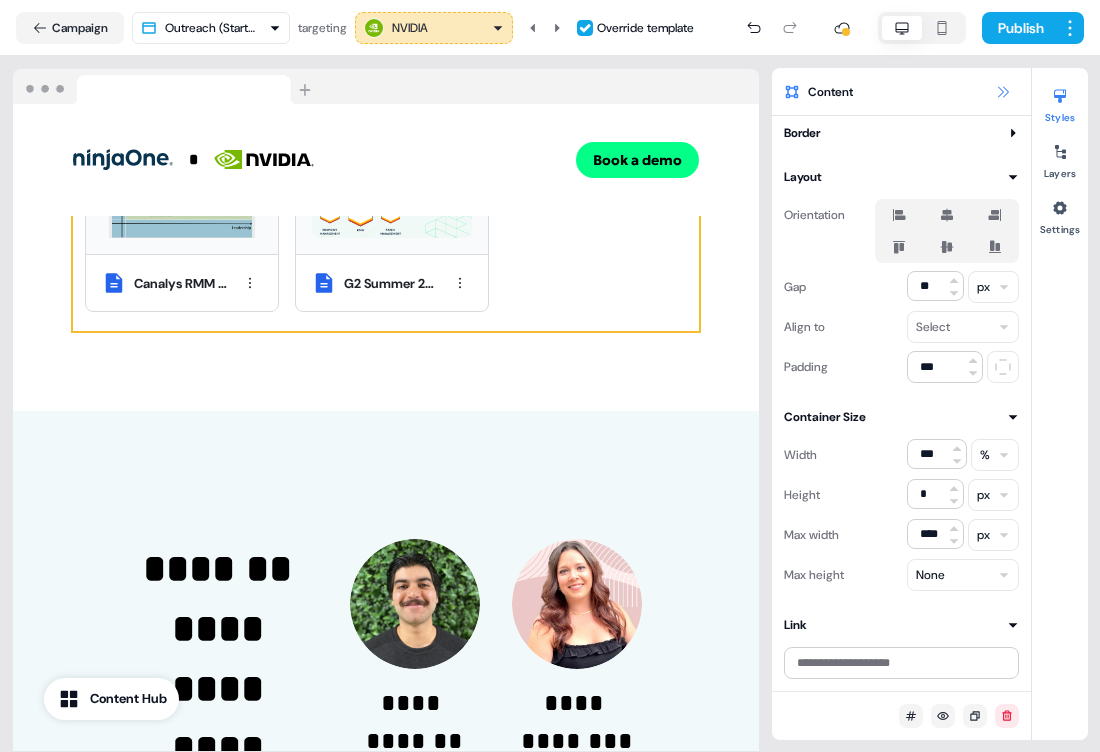 click 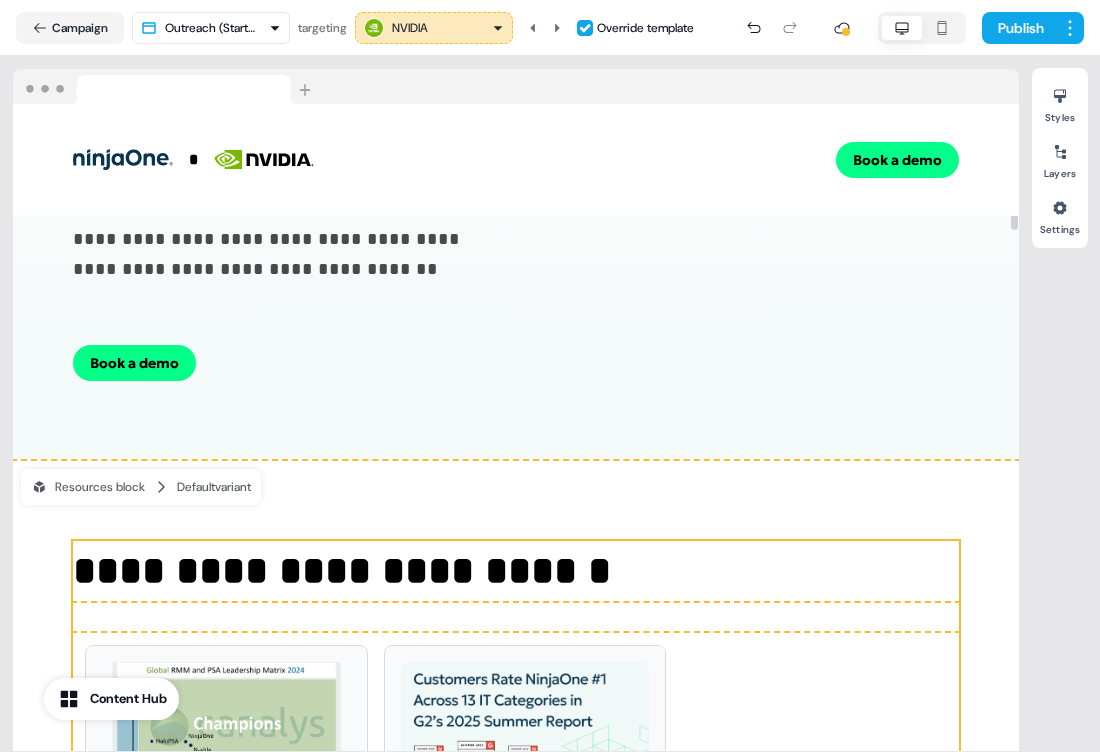 scroll, scrollTop: 456, scrollLeft: 0, axis: vertical 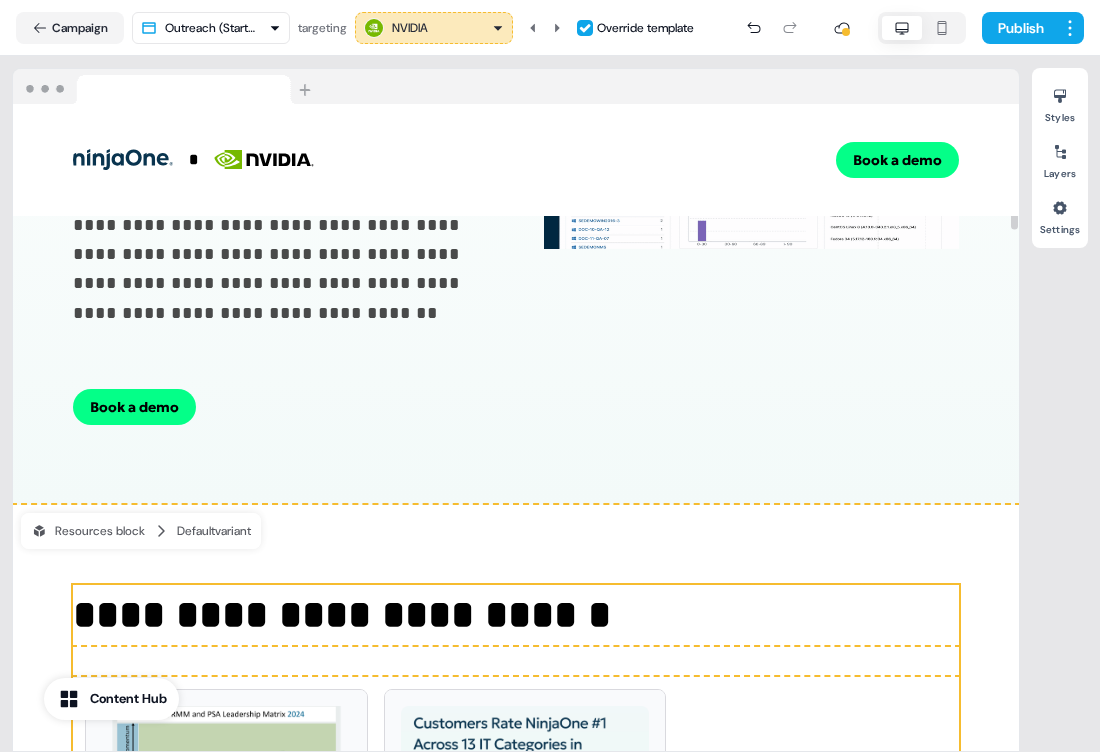click on "Styles Layers Settings" at bounding box center (1060, 404) 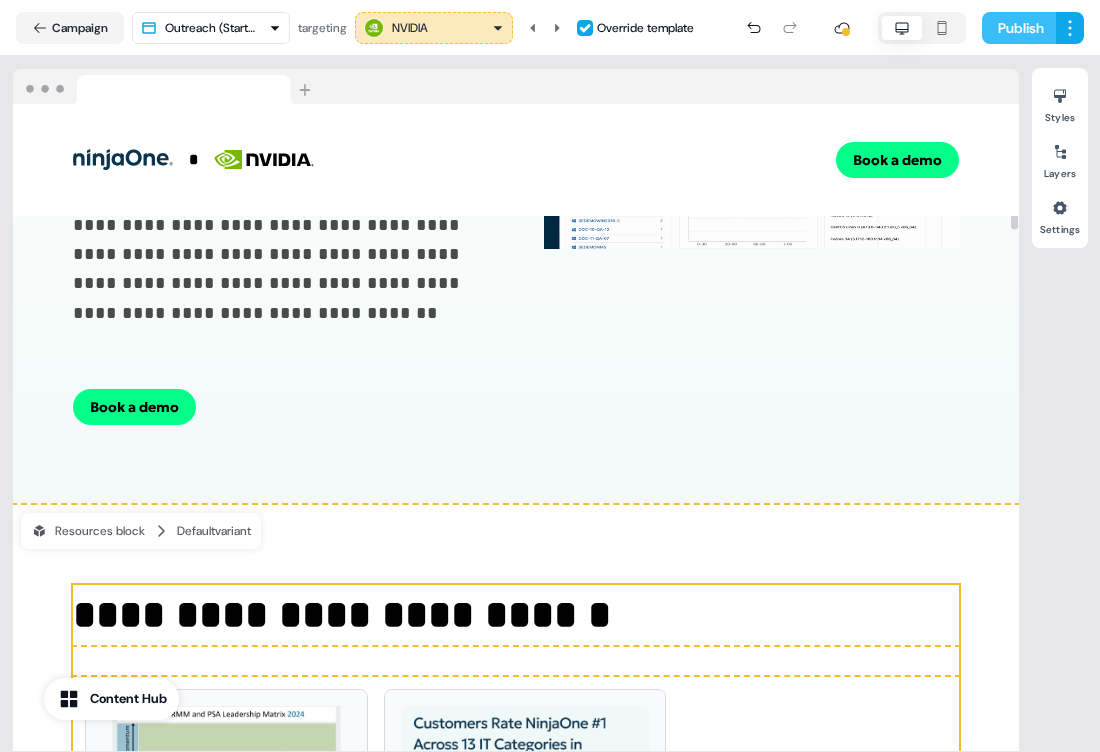 click on "Publish" at bounding box center [1019, 28] 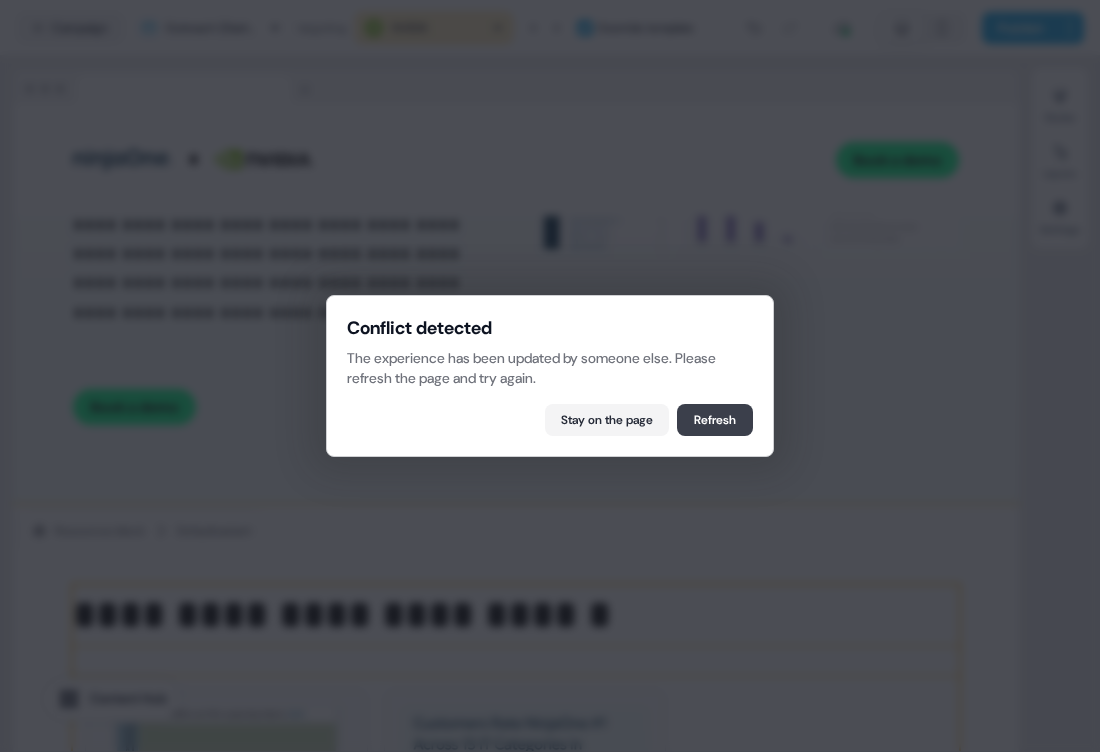 click on "Refresh" at bounding box center [715, 420] 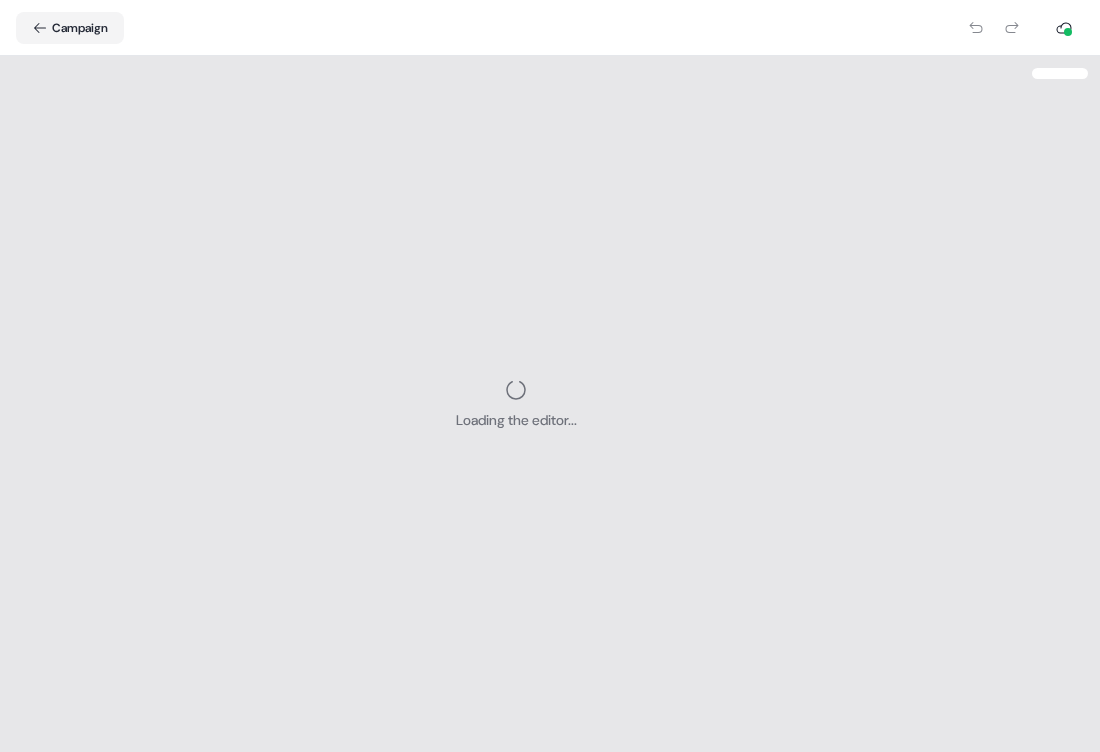 scroll, scrollTop: 0, scrollLeft: 0, axis: both 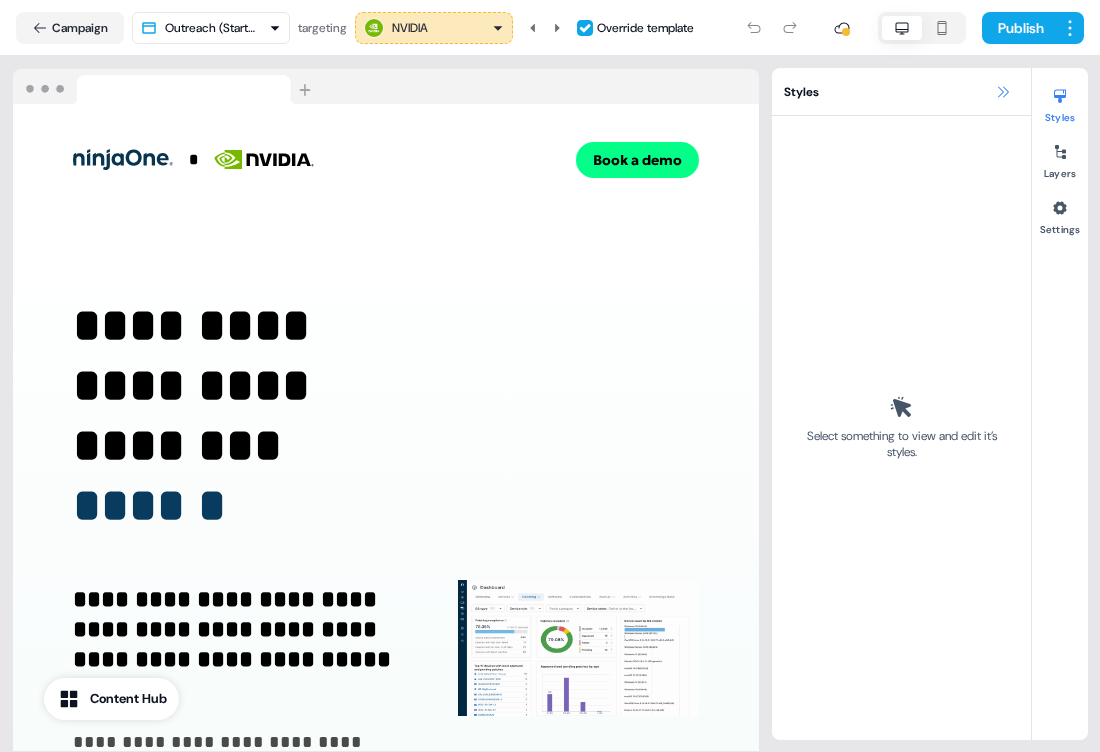 click 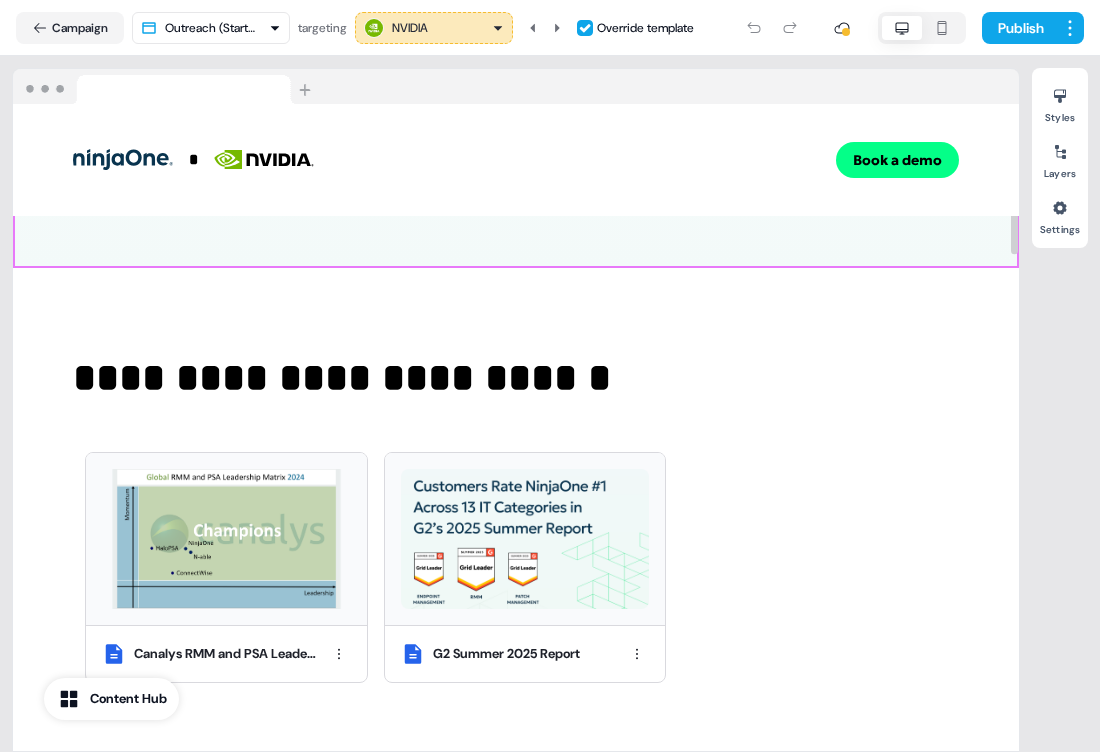 scroll, scrollTop: 695, scrollLeft: 0, axis: vertical 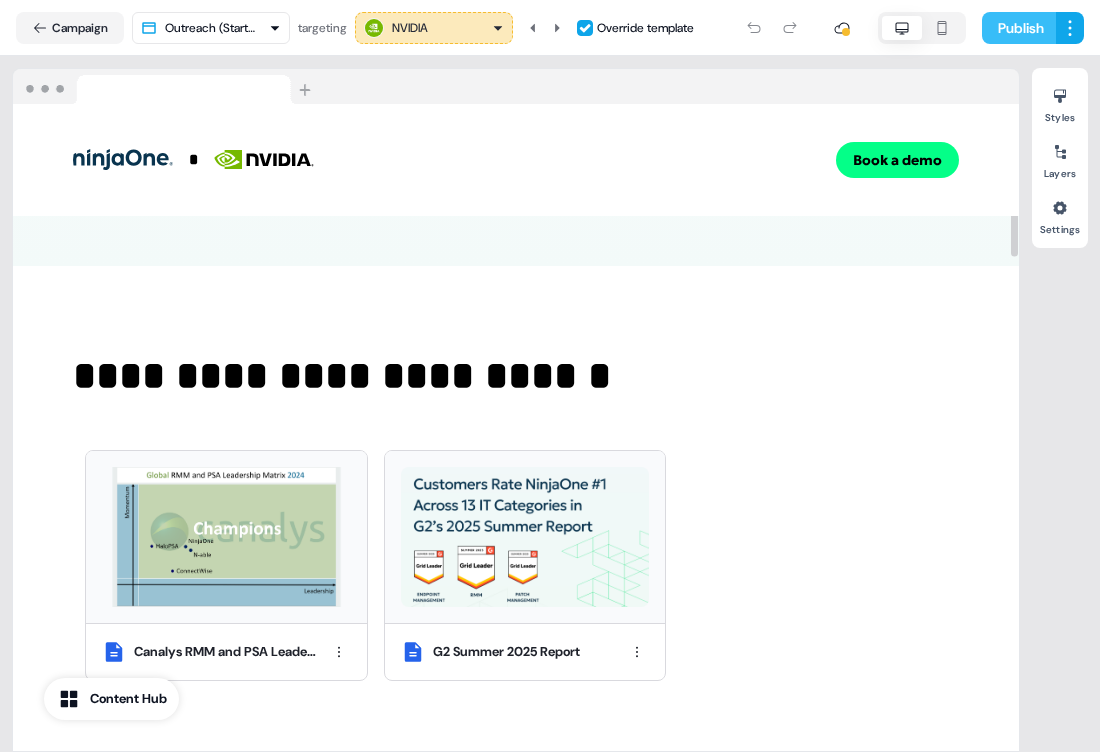 click on "Publish" at bounding box center (1019, 28) 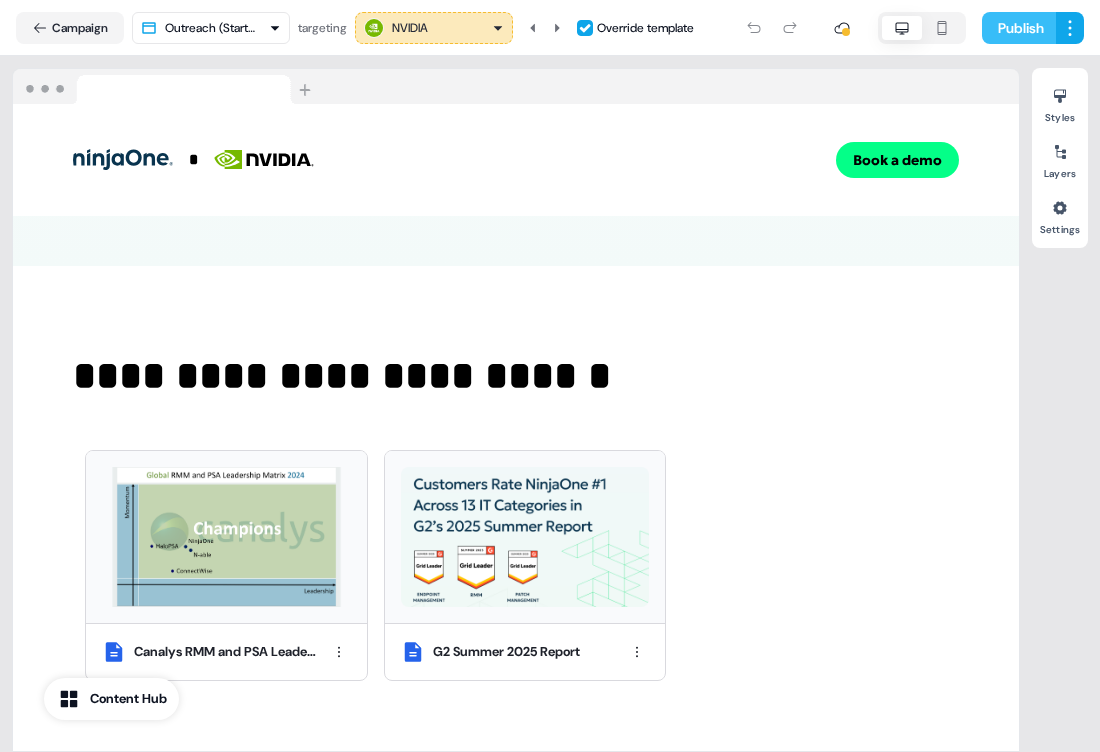 click on "Publish" at bounding box center (1019, 28) 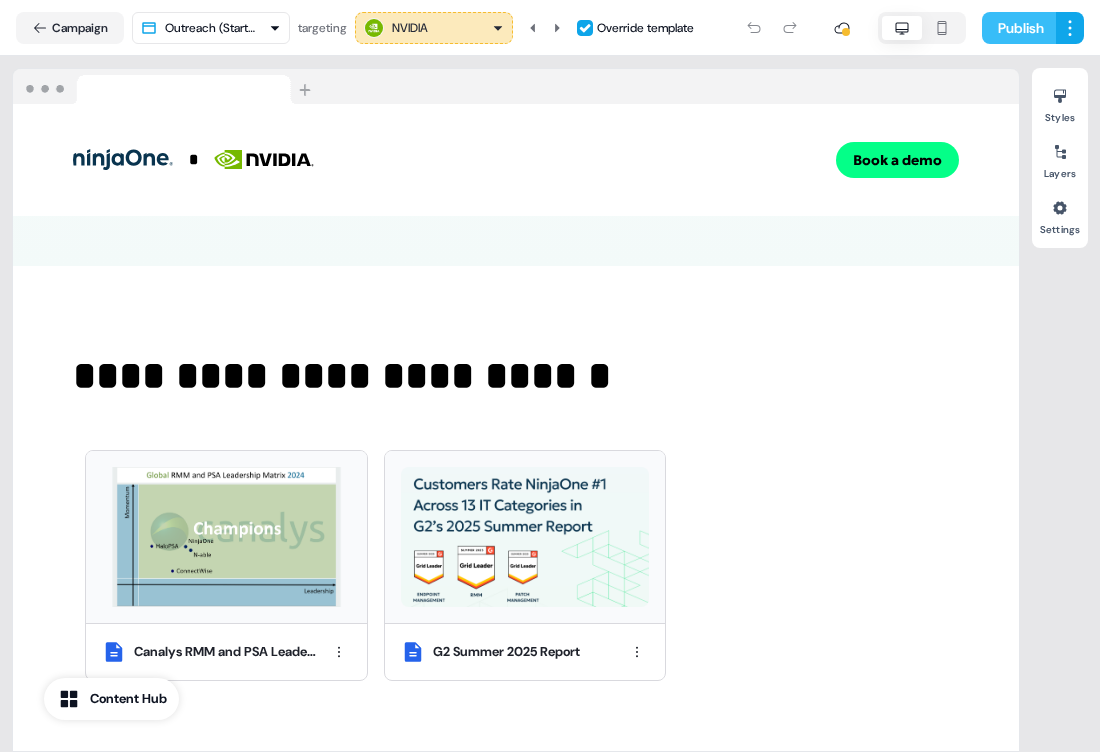 click on "Publish" at bounding box center (1019, 28) 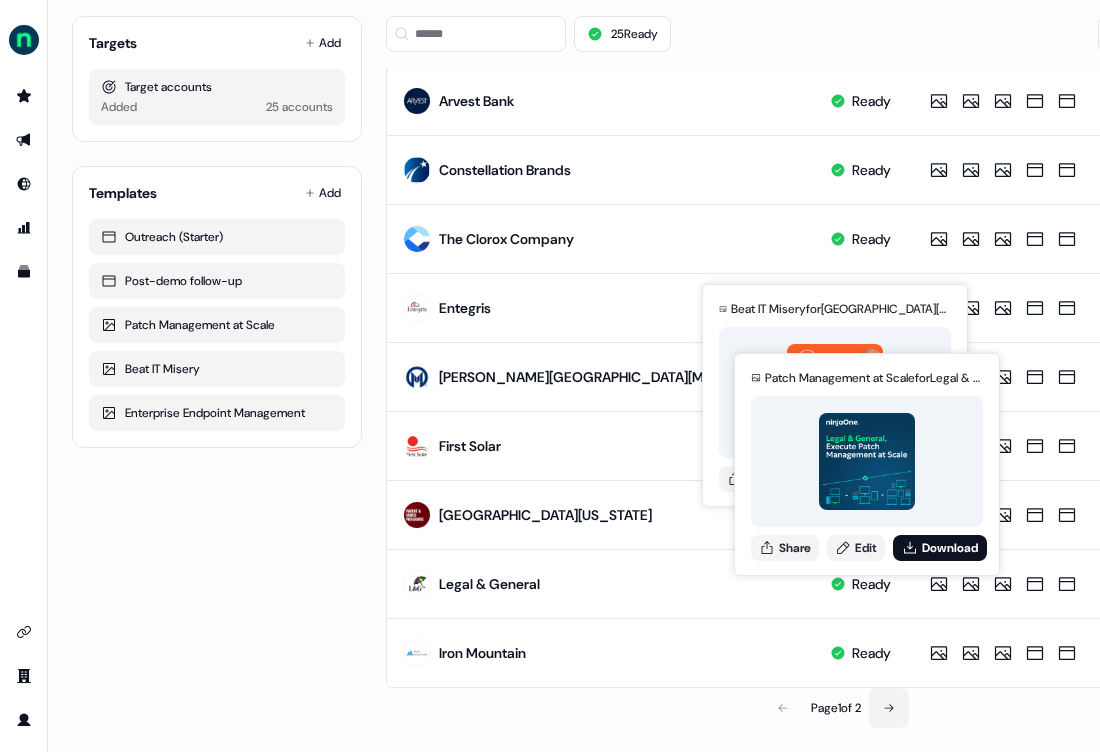scroll, scrollTop: 966, scrollLeft: 0, axis: vertical 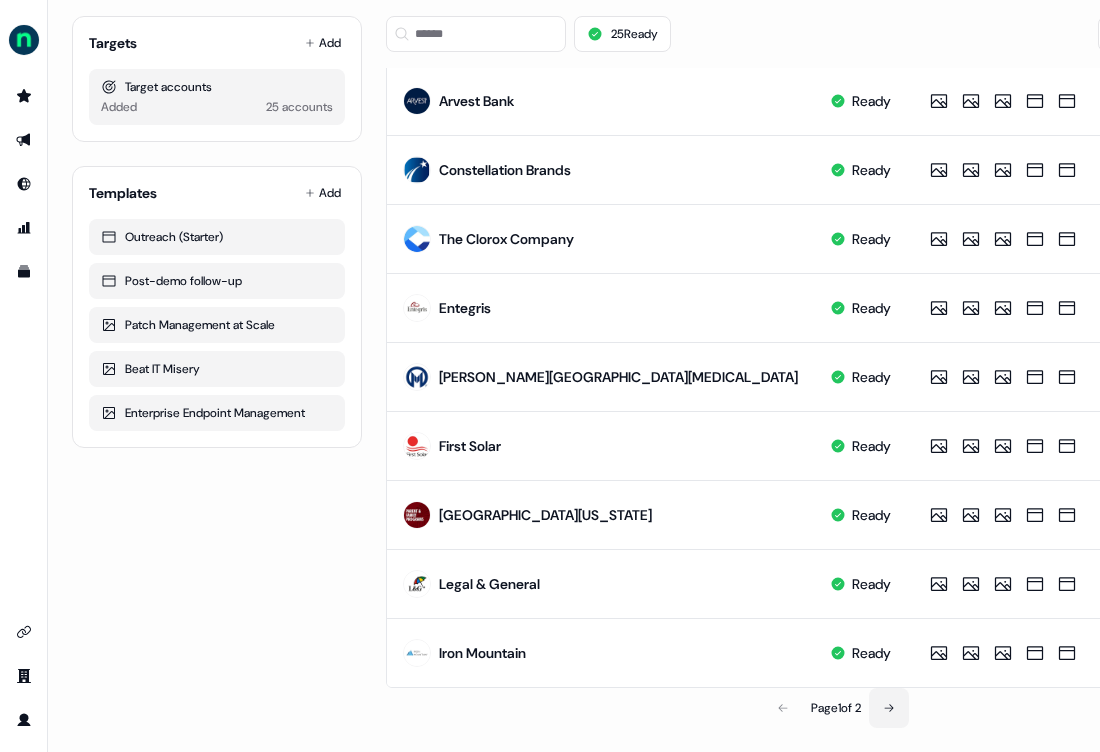 click 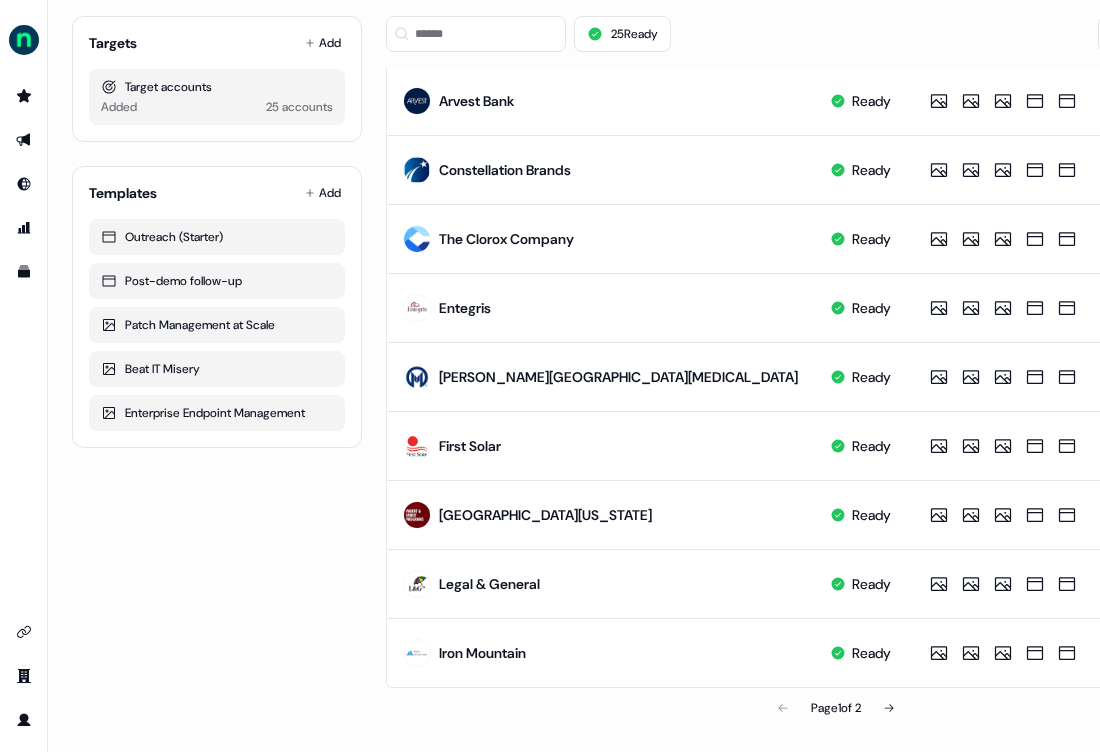 scroll, scrollTop: 0, scrollLeft: 0, axis: both 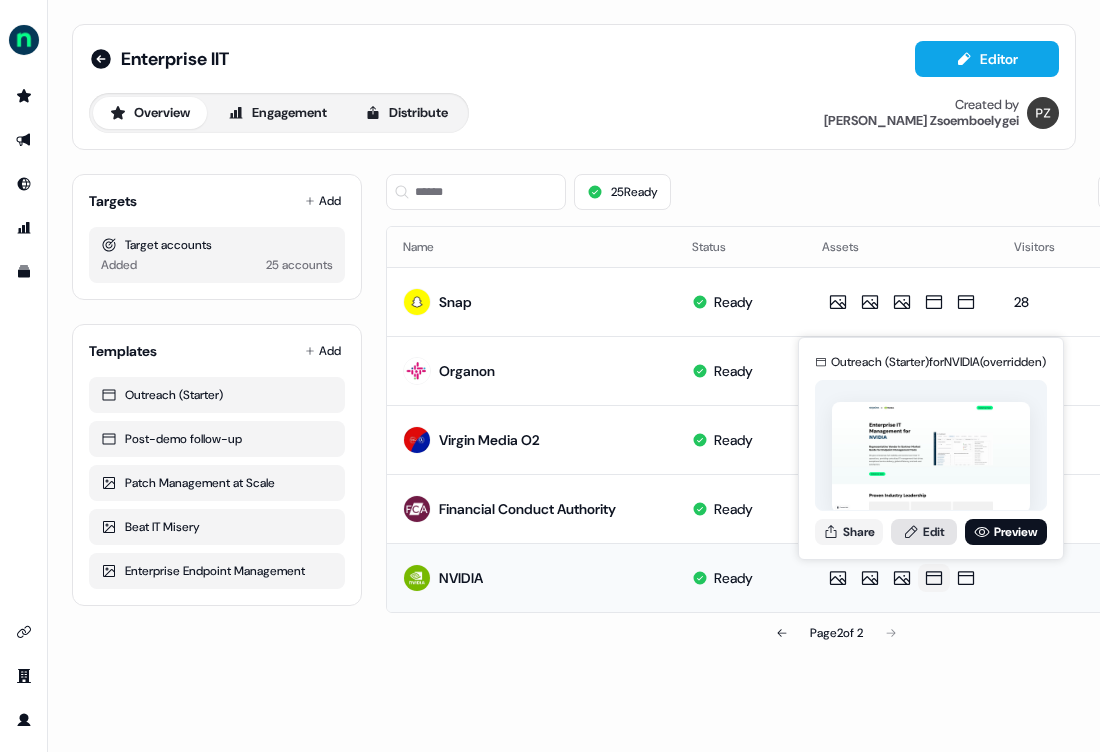 click on "Edit" at bounding box center [924, 532] 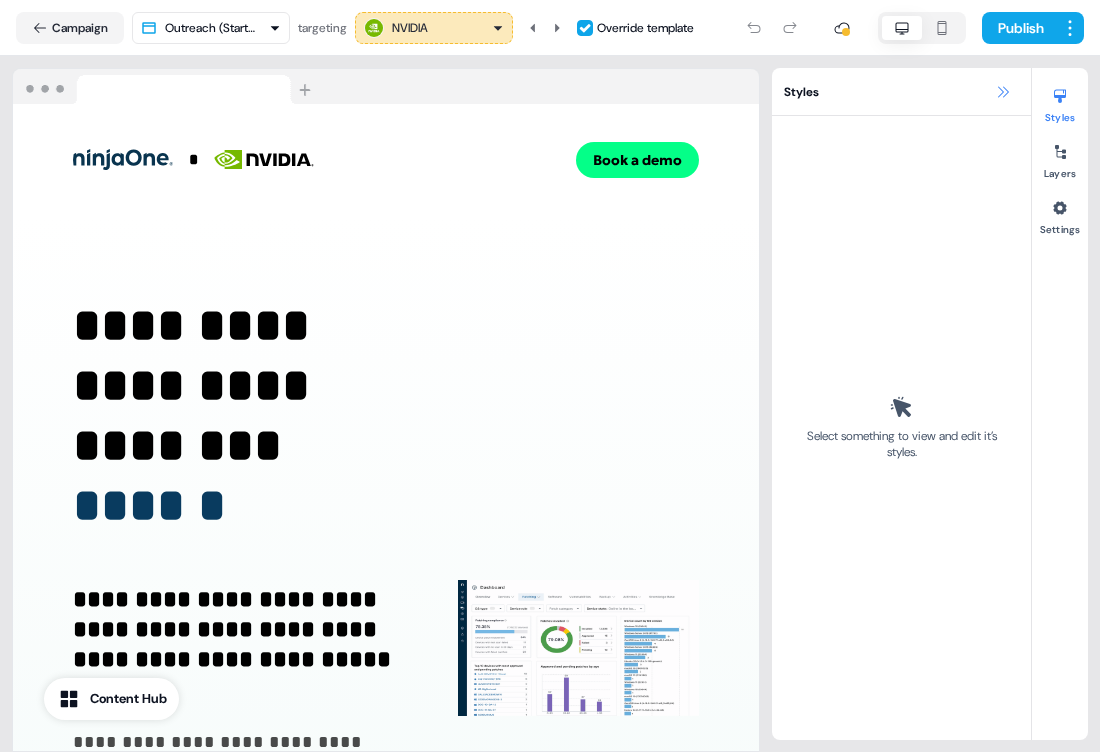 click 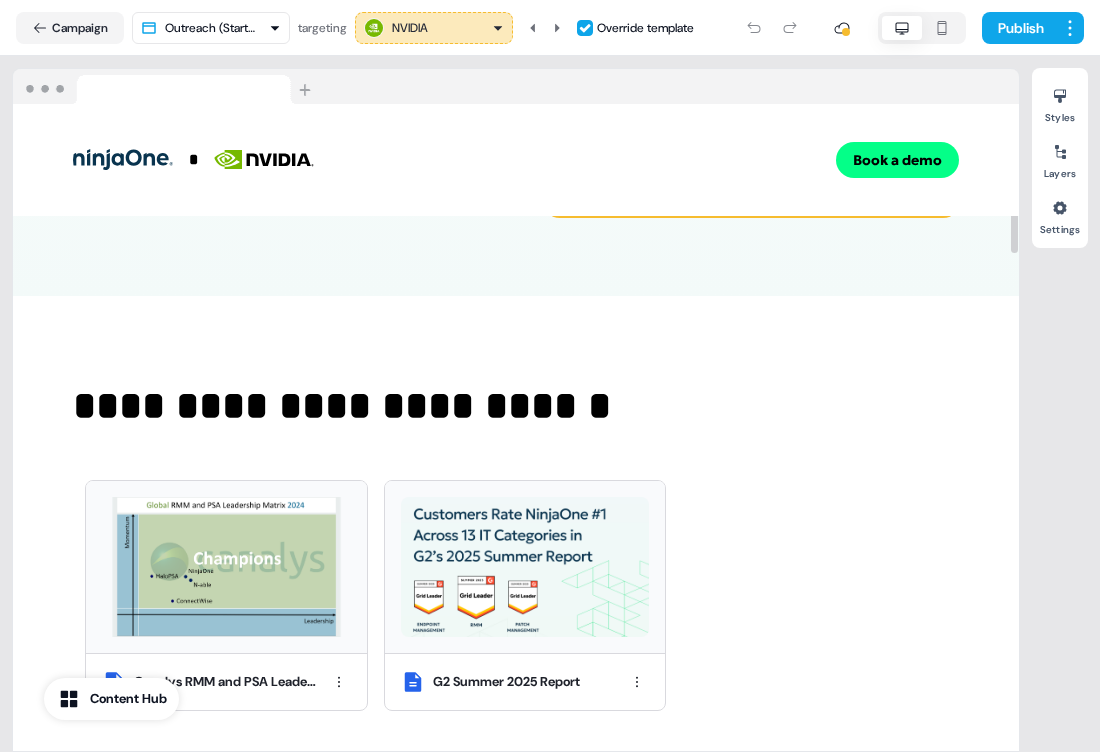 scroll, scrollTop: 670, scrollLeft: 0, axis: vertical 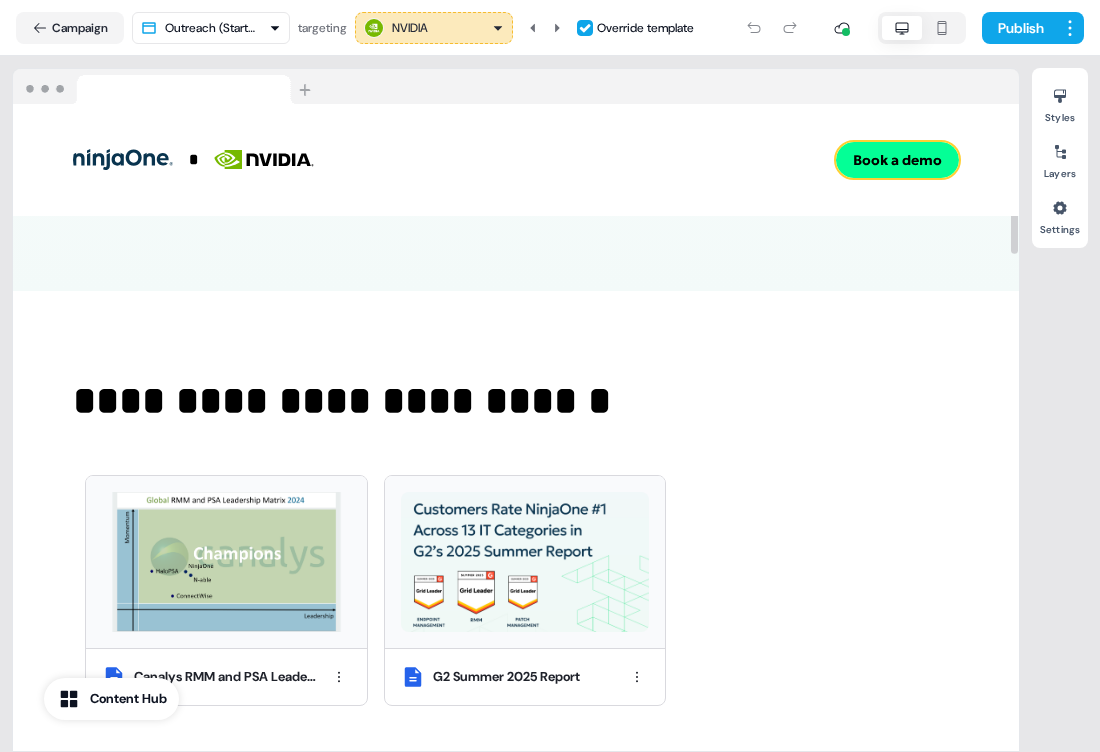click on "Book a demo" at bounding box center [897, 160] 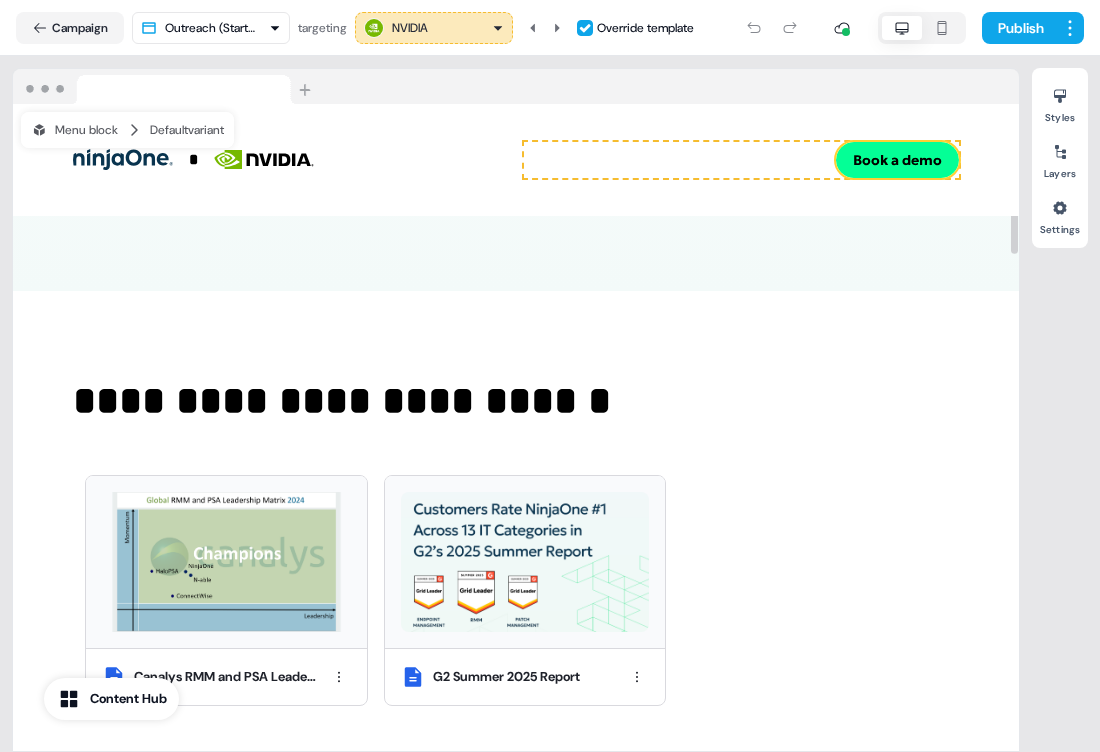 click on "Book a demo" at bounding box center (897, 160) 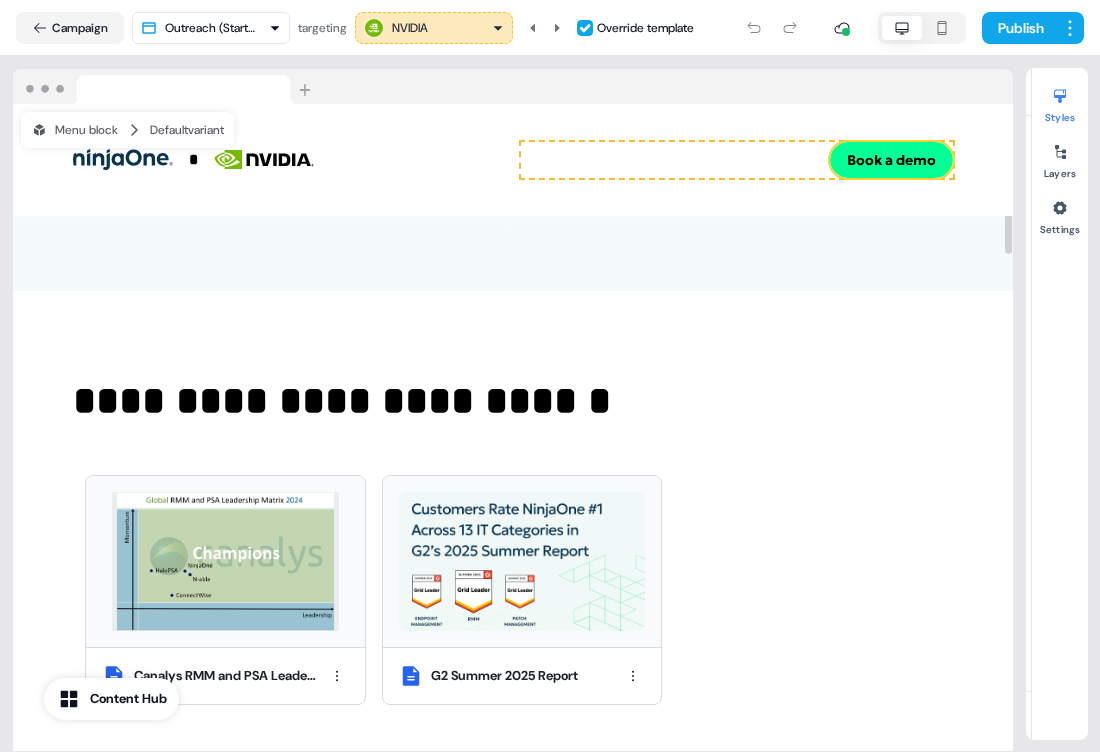 scroll, scrollTop: 760, scrollLeft: 0, axis: vertical 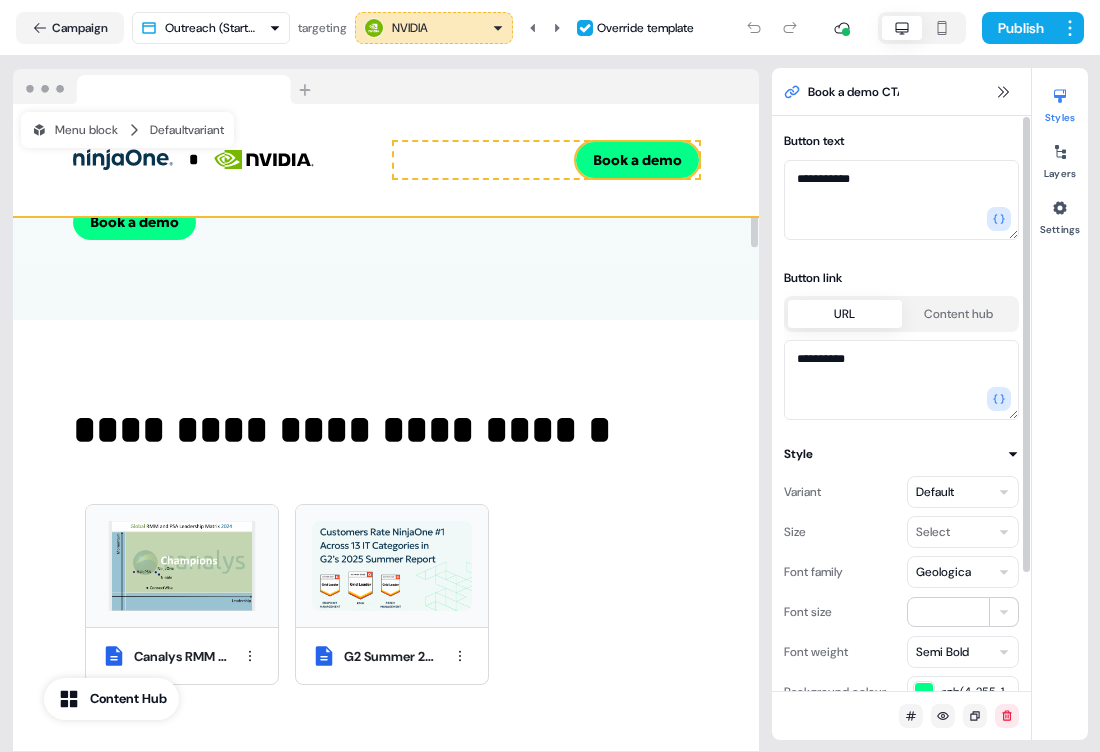 drag, startPoint x: 880, startPoint y: 176, endPoint x: 740, endPoint y: 172, distance: 140.05713 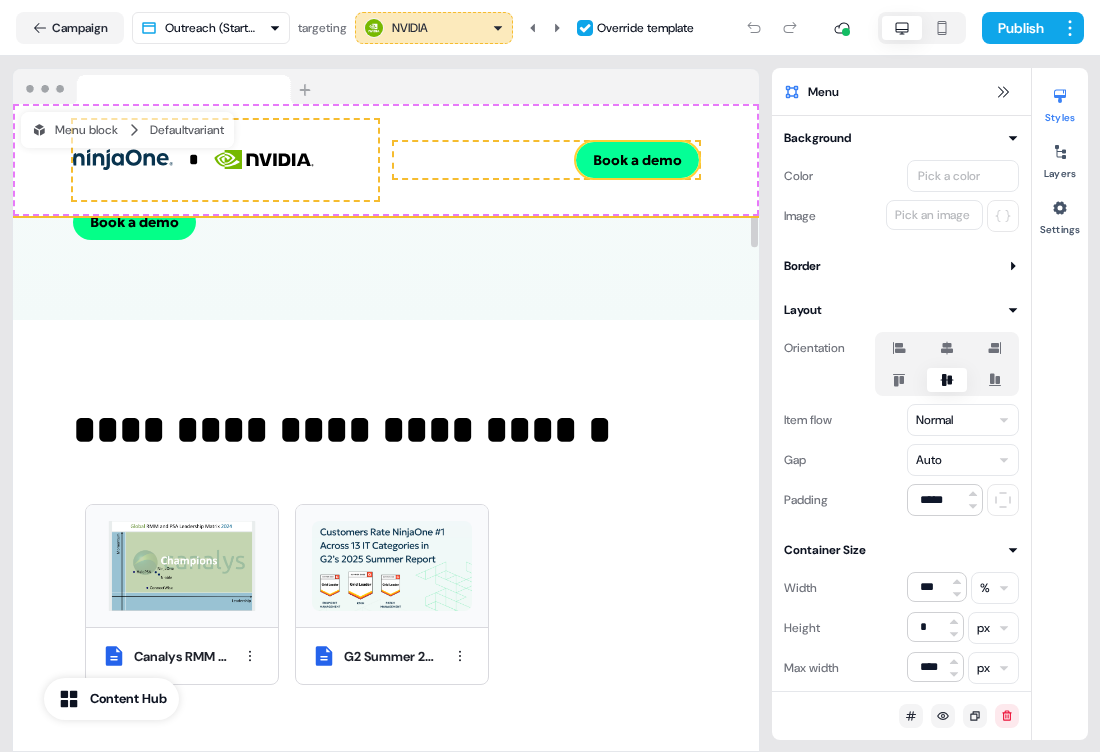 click on "Book a demo" at bounding box center [637, 160] 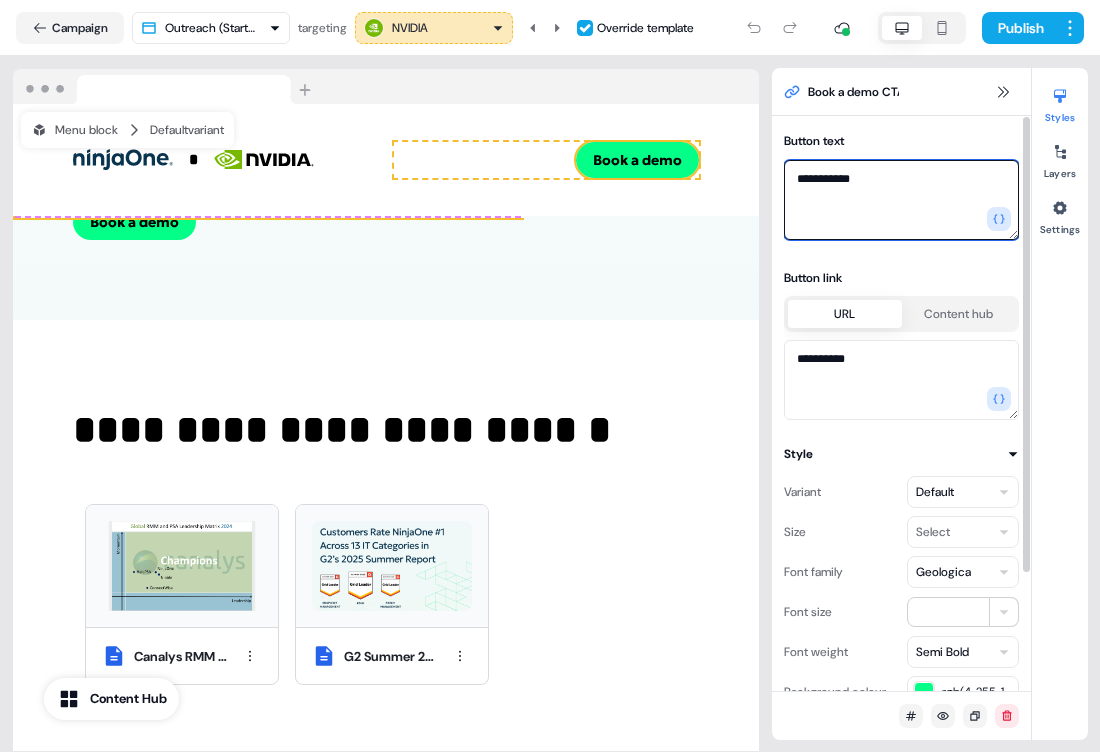 drag, startPoint x: 894, startPoint y: 176, endPoint x: 791, endPoint y: 176, distance: 103 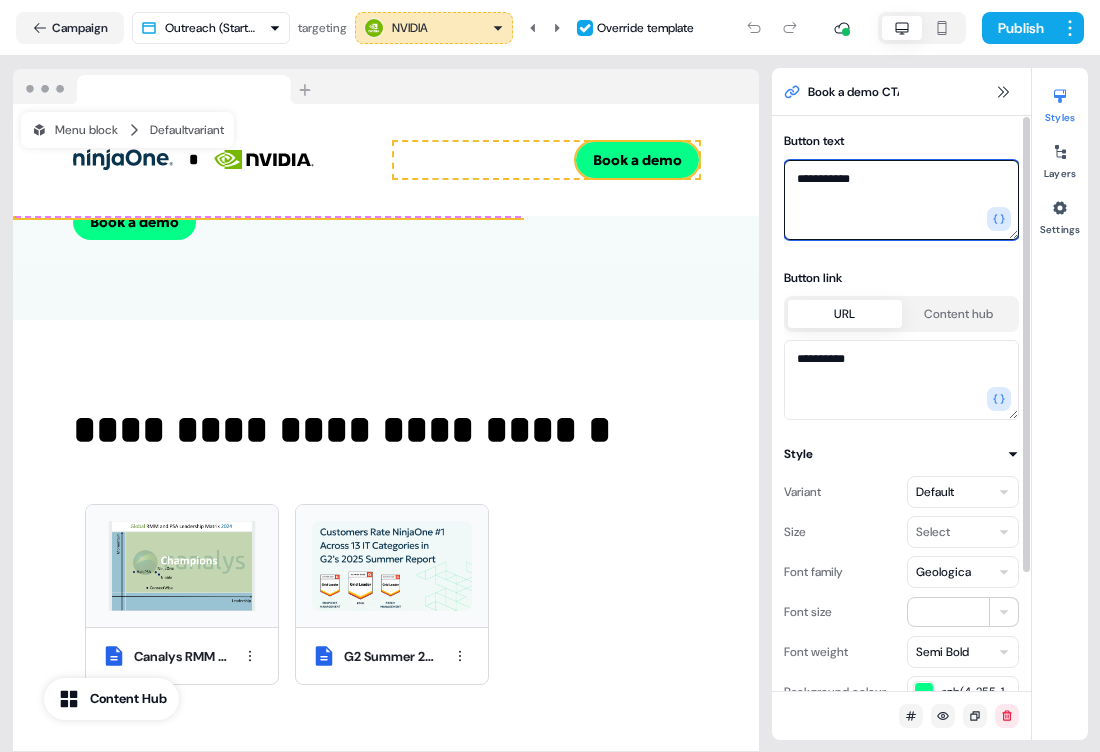 click on "**********" at bounding box center (901, 200) 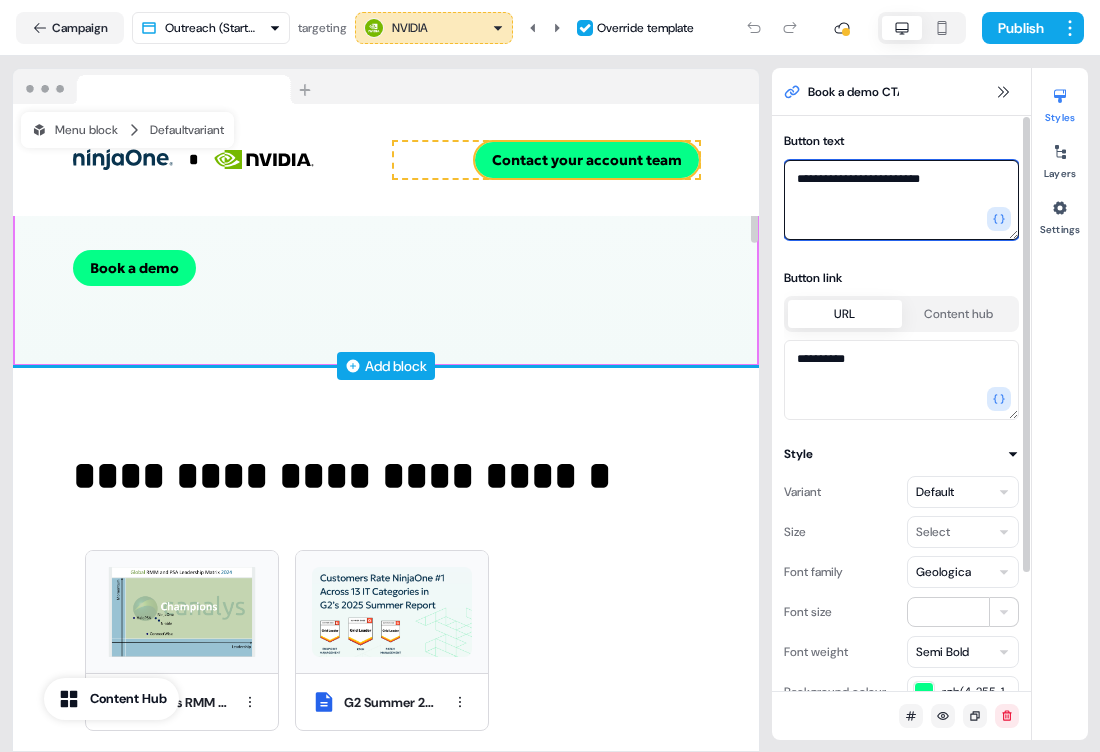 scroll, scrollTop: 648, scrollLeft: 0, axis: vertical 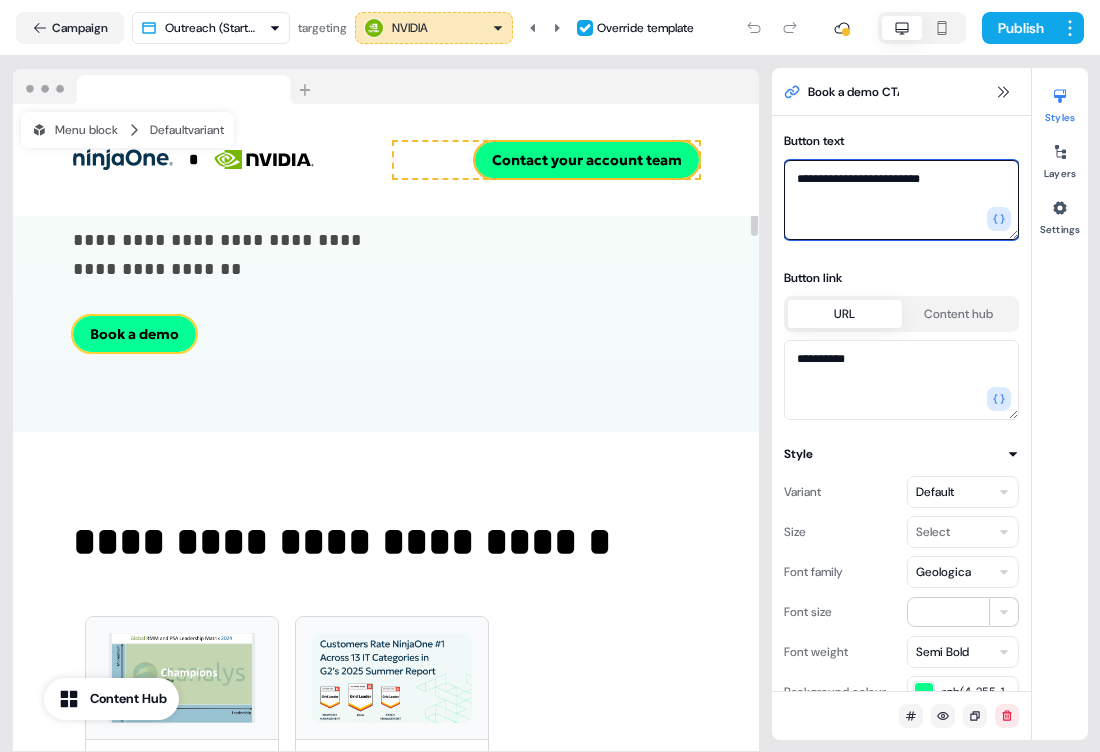 type on "**********" 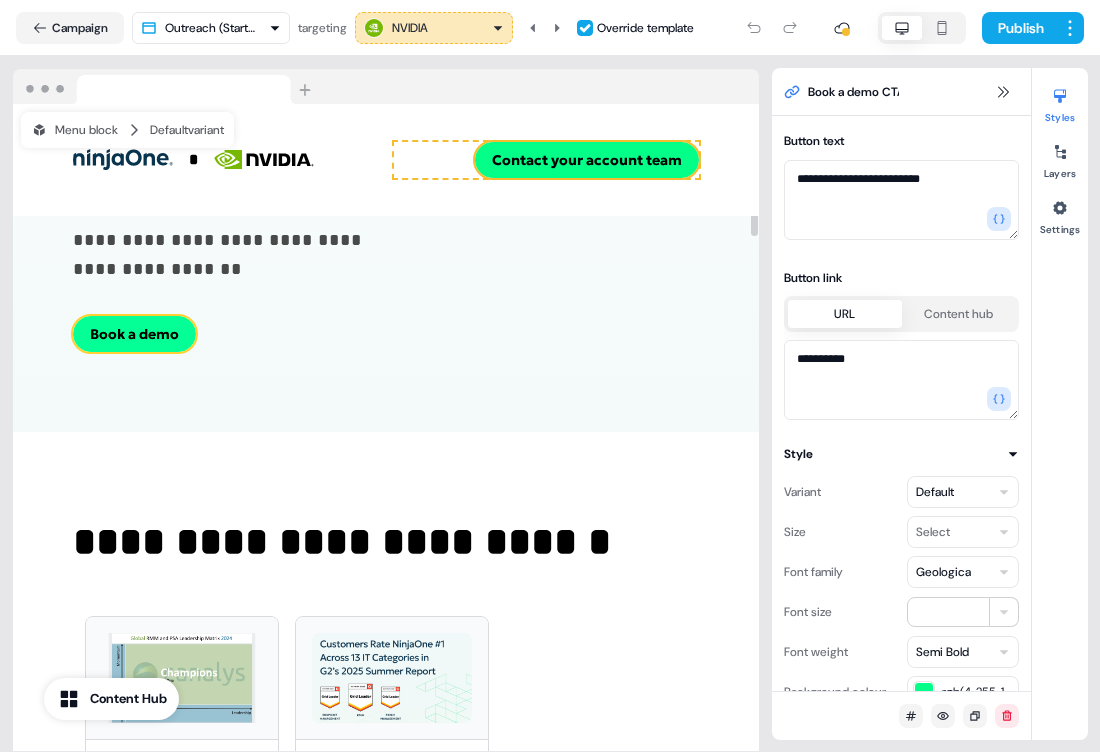 click on "Book a demo" at bounding box center [134, 334] 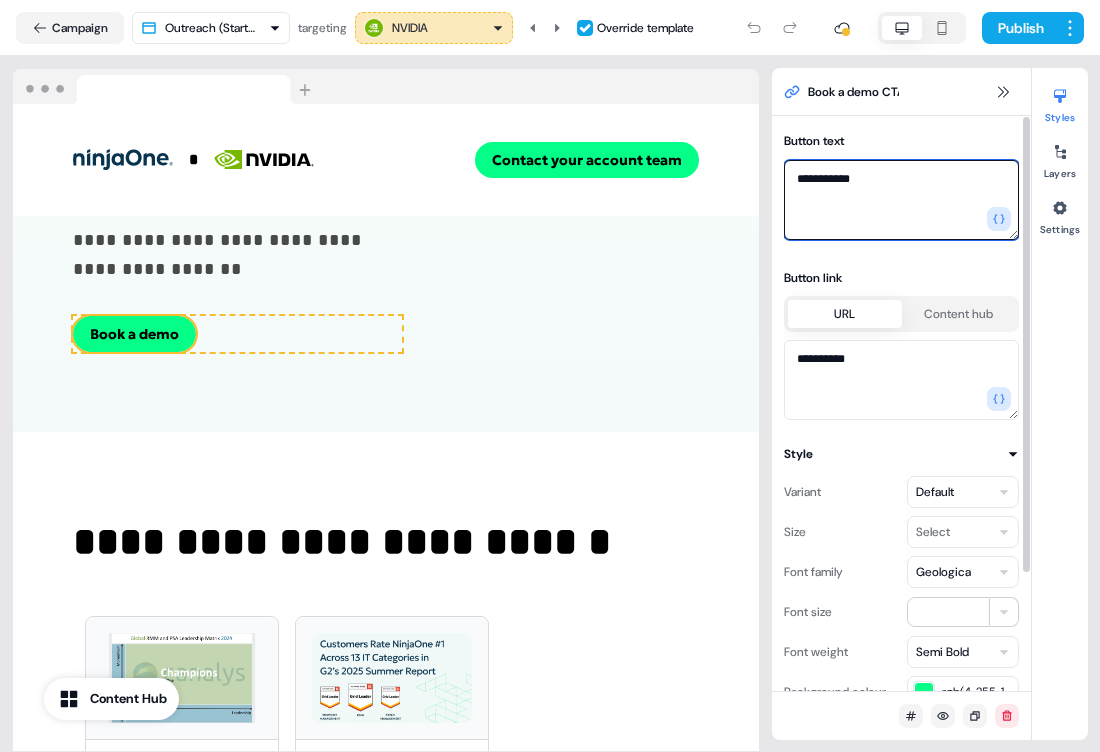 drag, startPoint x: 890, startPoint y: 189, endPoint x: 782, endPoint y: 179, distance: 108.461975 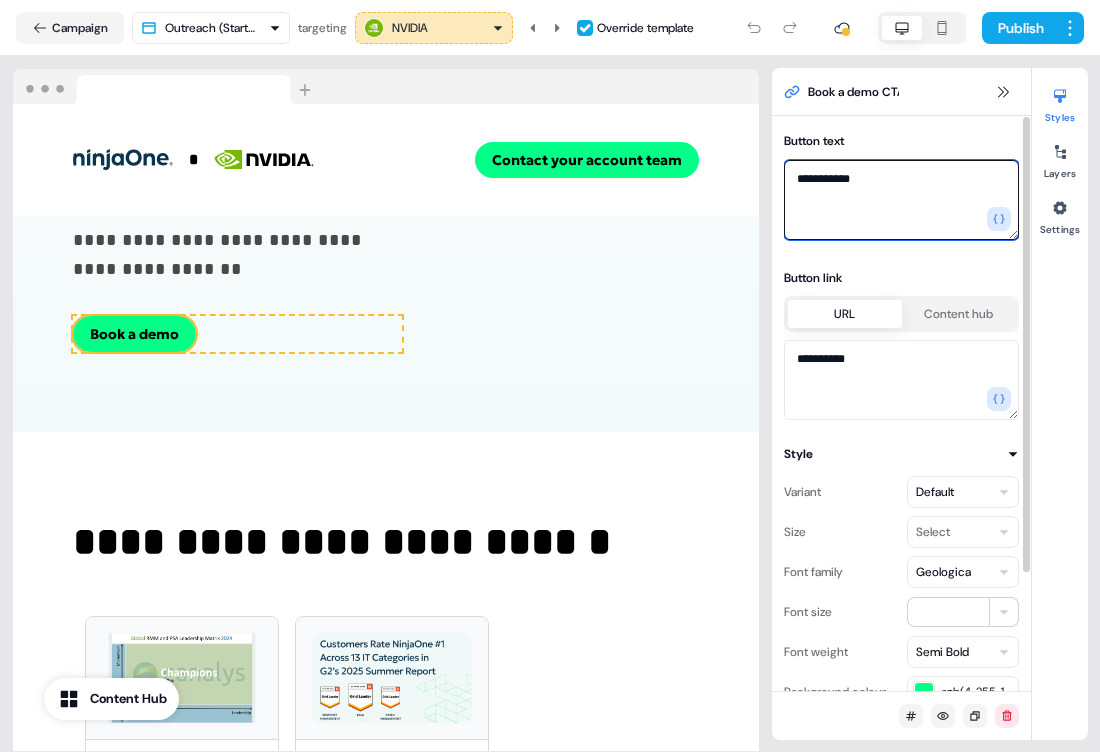 click on "**********" at bounding box center (901, 274) 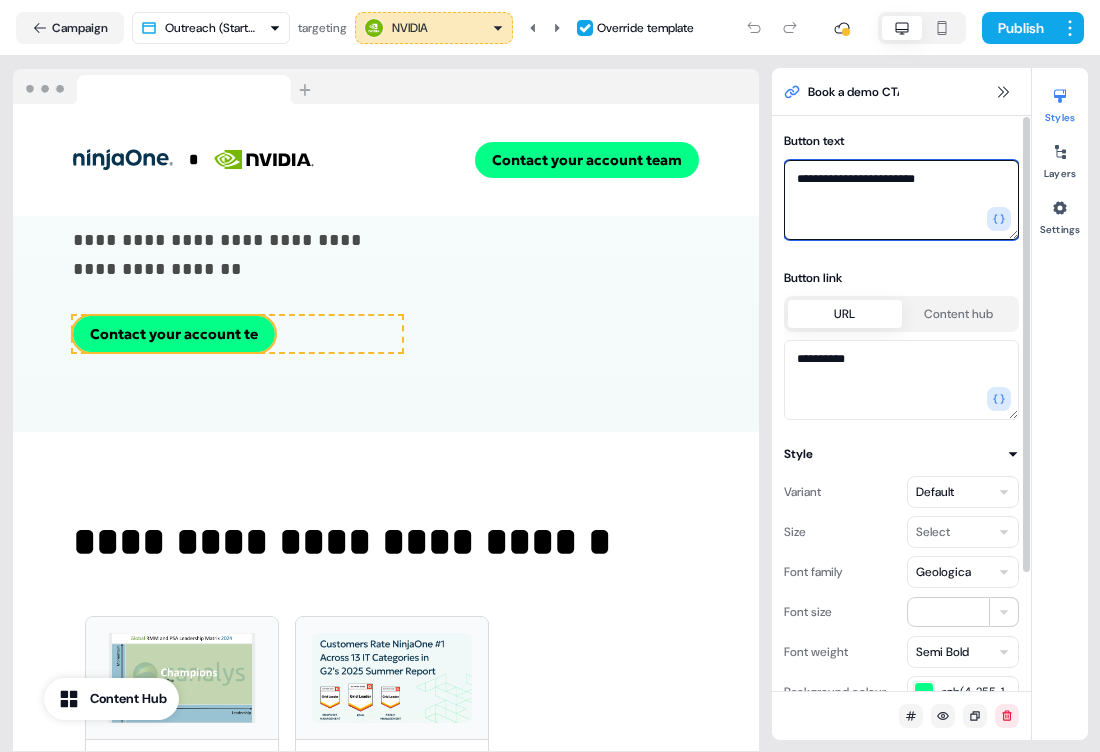 type on "**********" 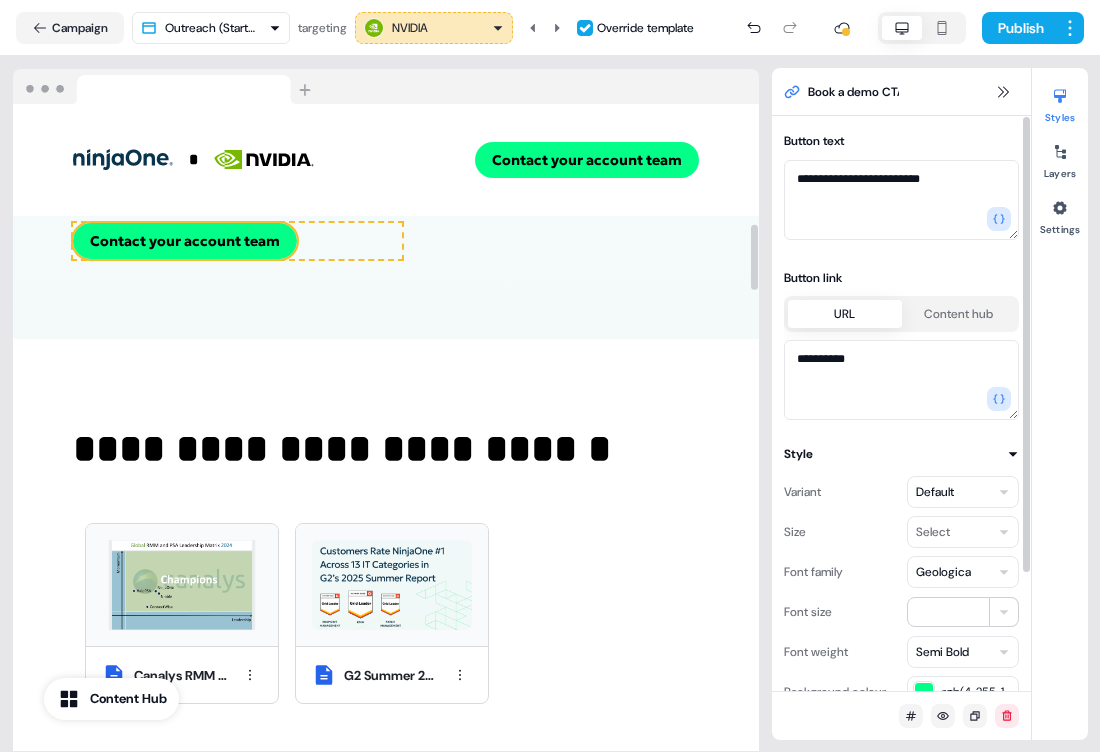 scroll, scrollTop: 1385, scrollLeft: 0, axis: vertical 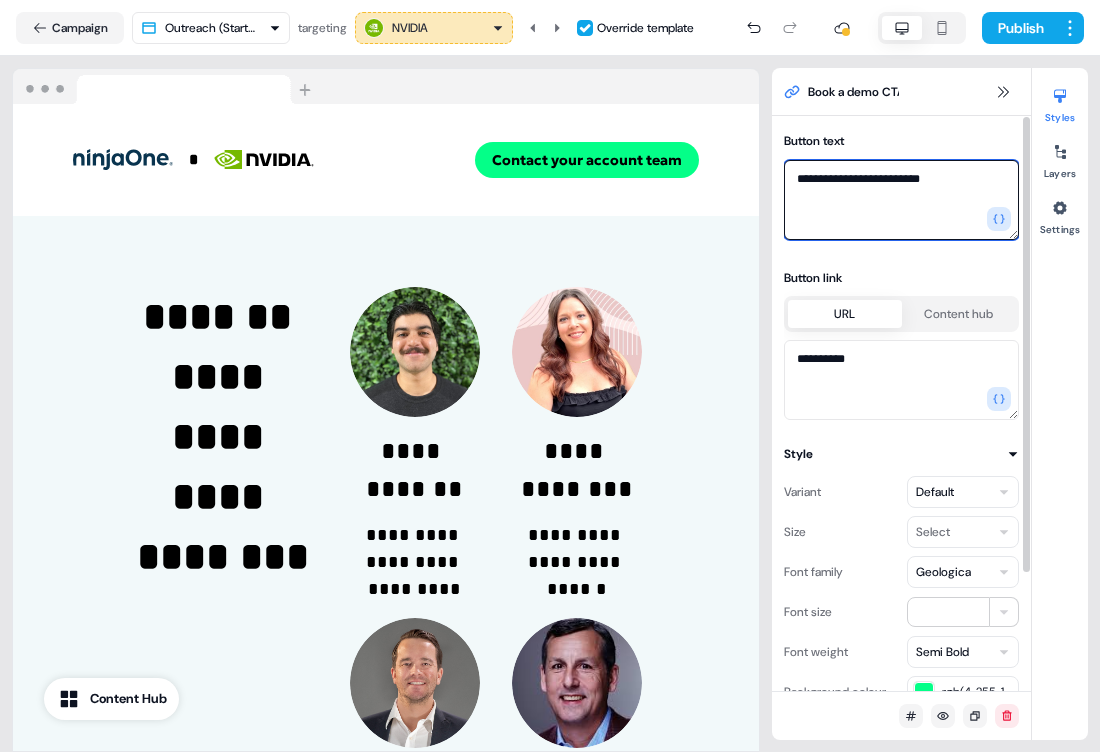 drag, startPoint x: 919, startPoint y: 182, endPoint x: 847, endPoint y: 185, distance: 72.06247 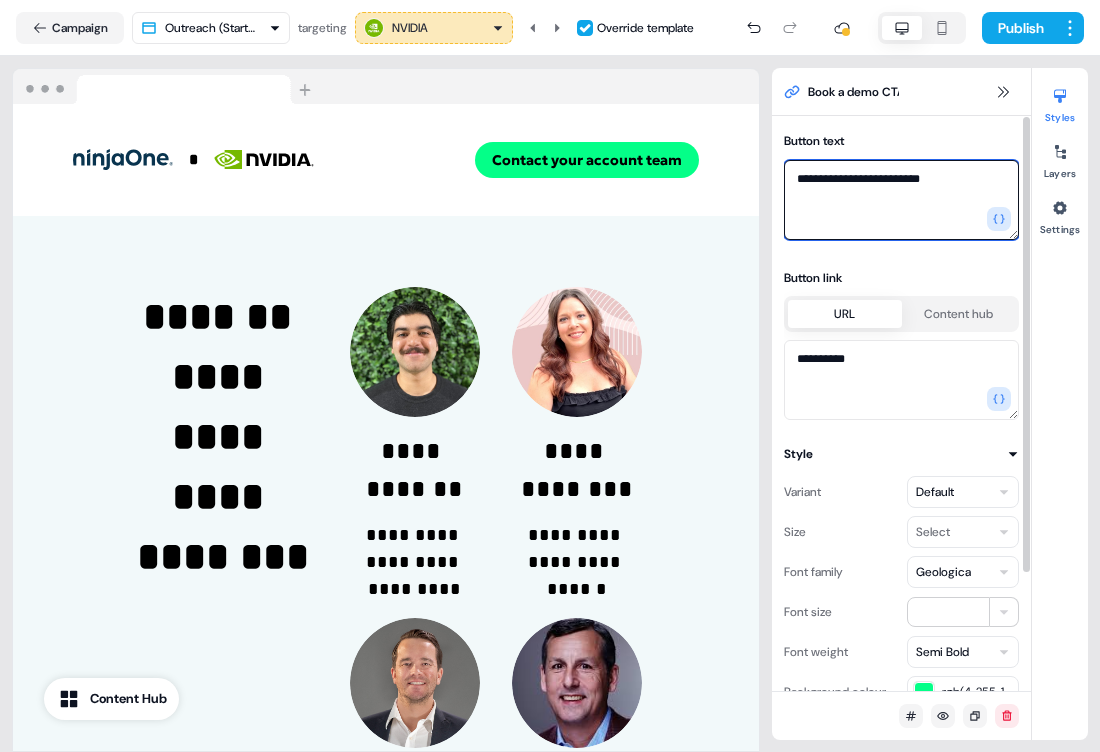 click on "**********" at bounding box center [901, 200] 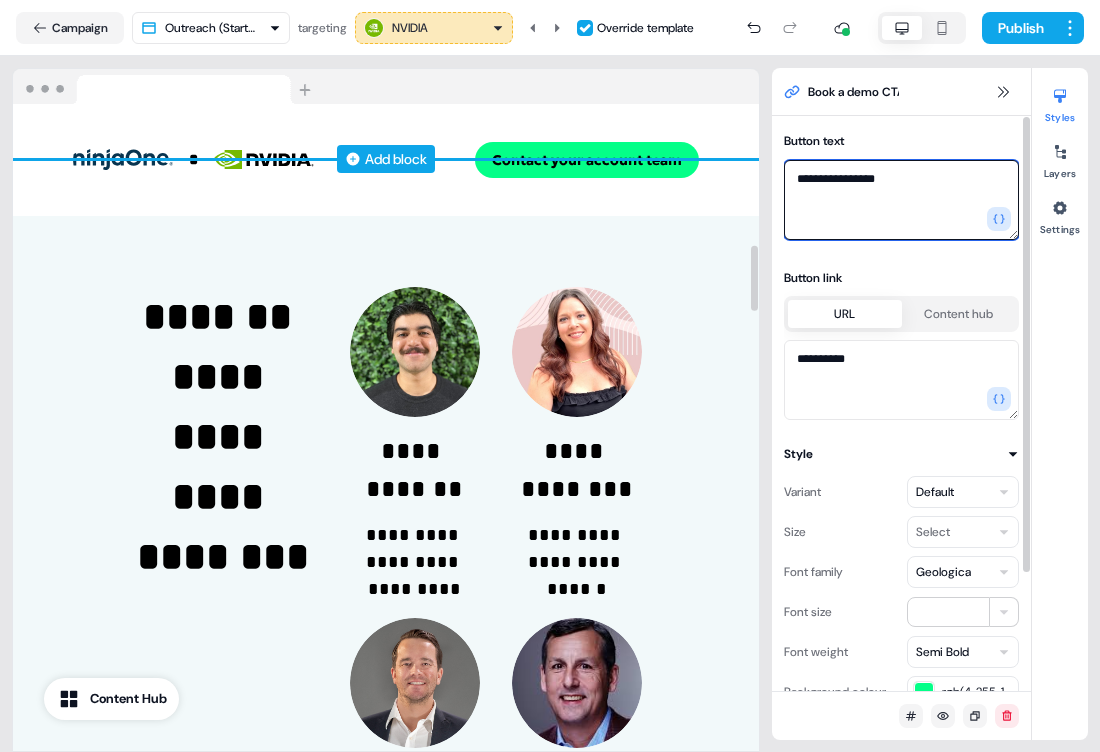 type on "**********" 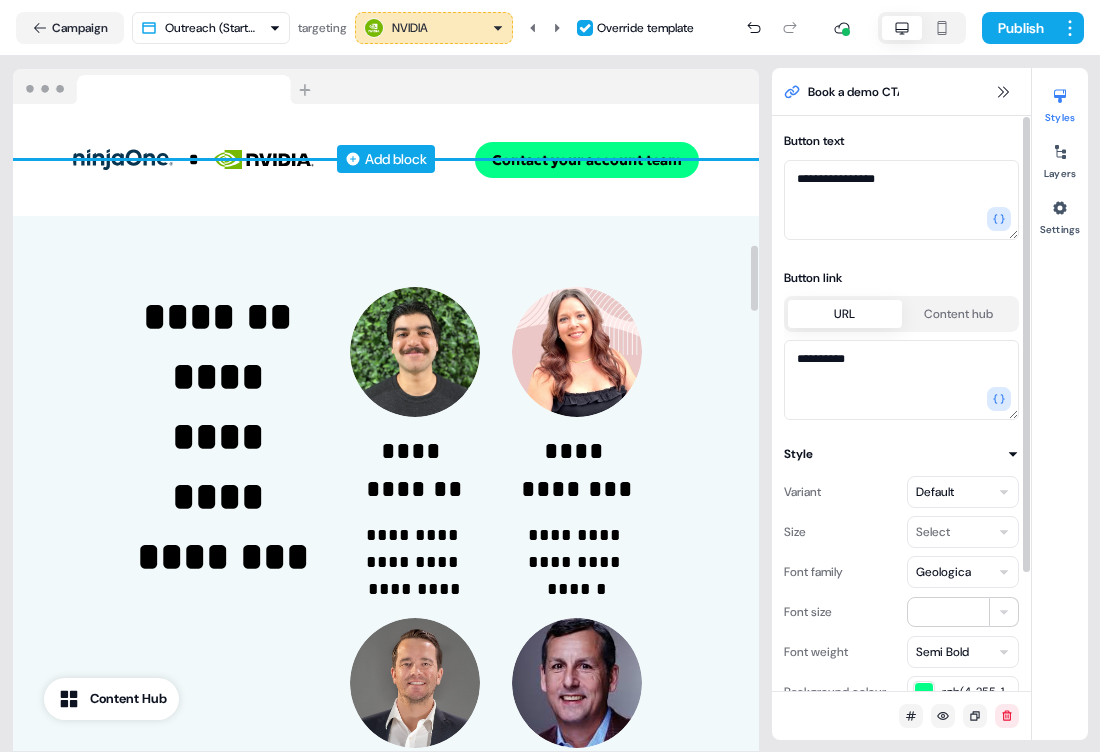 click on "Add block" at bounding box center [386, 159] 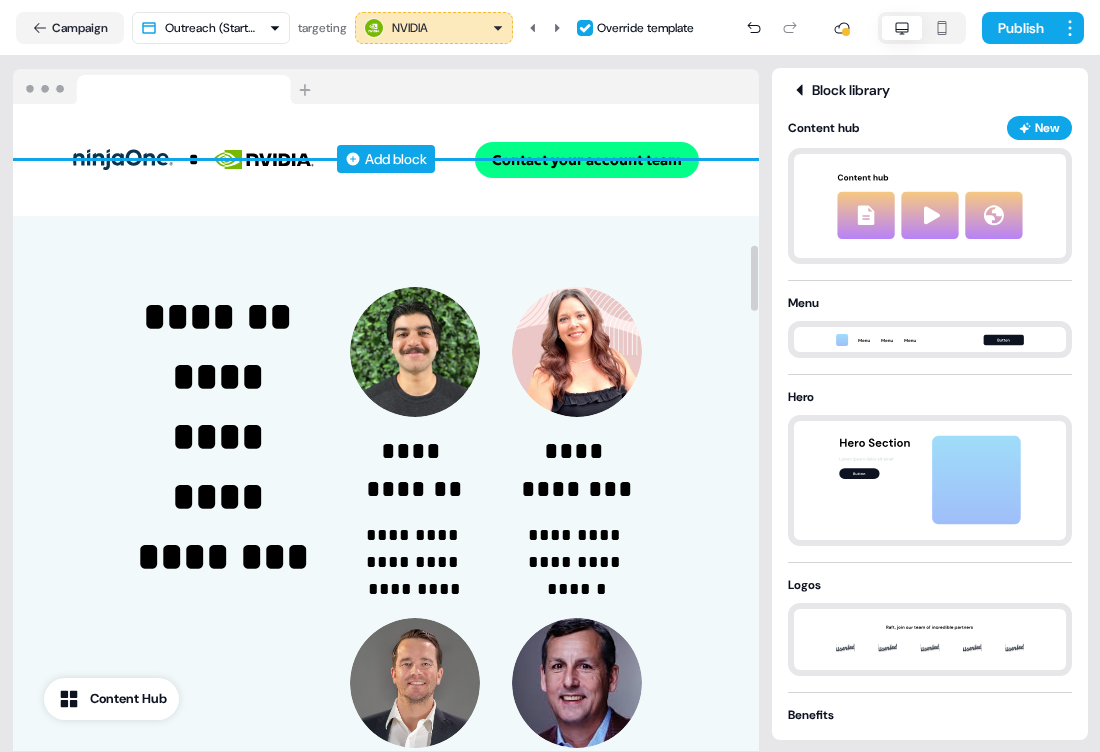 click on "Add block" at bounding box center (386, 159) 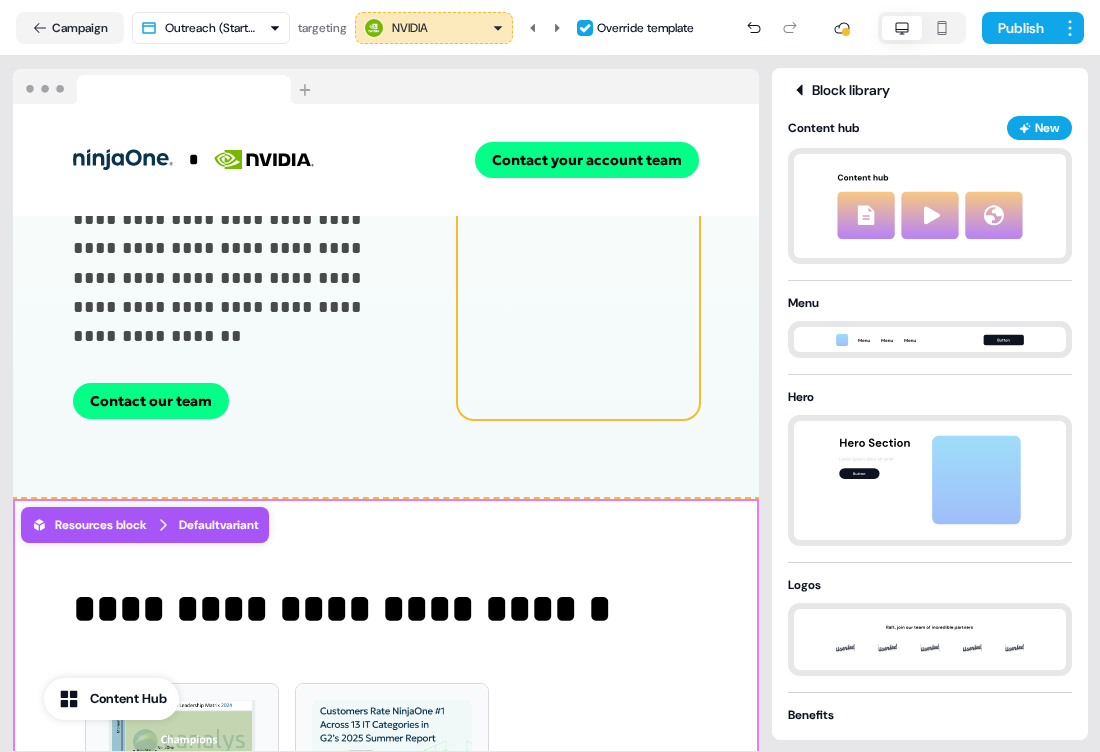 scroll, scrollTop: 0, scrollLeft: 0, axis: both 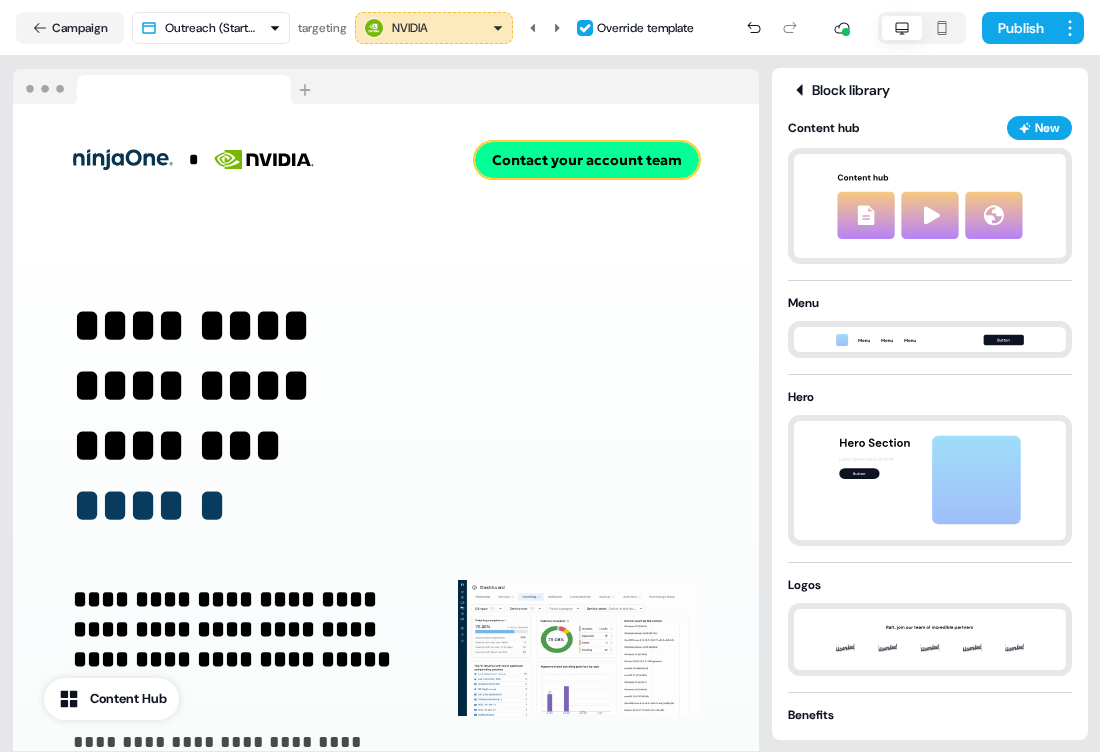 click on "Contact your account team" at bounding box center (587, 160) 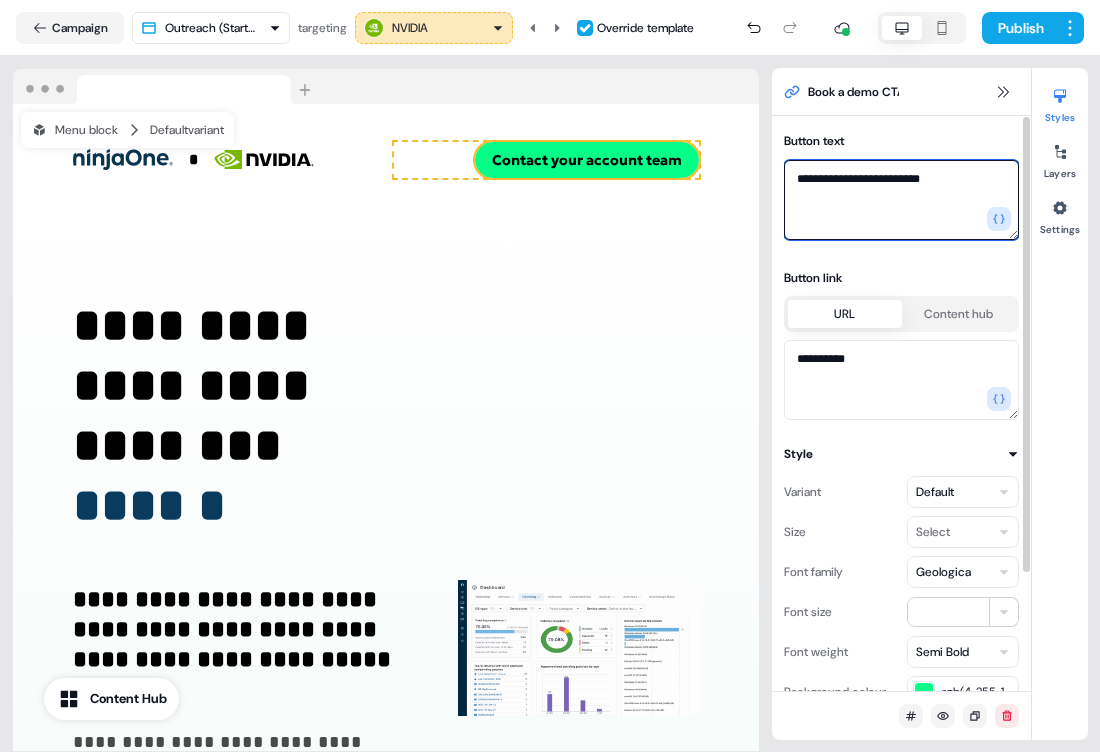 click on "**********" at bounding box center (901, 200) 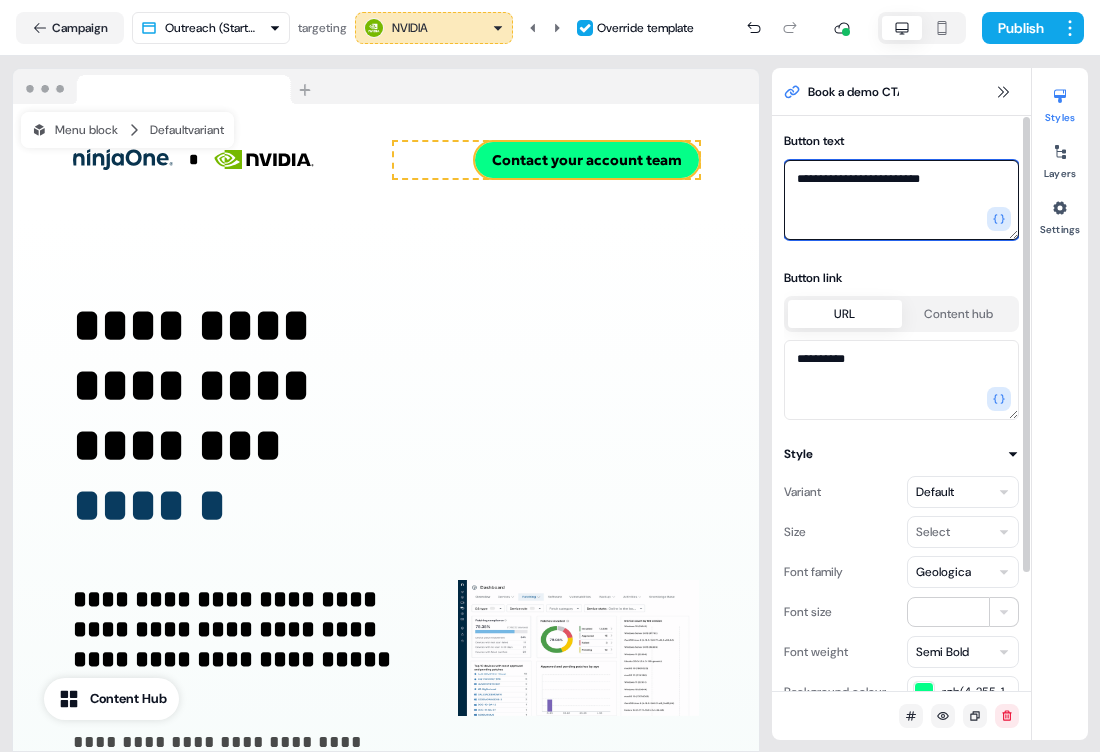 click on "**********" at bounding box center [901, 200] 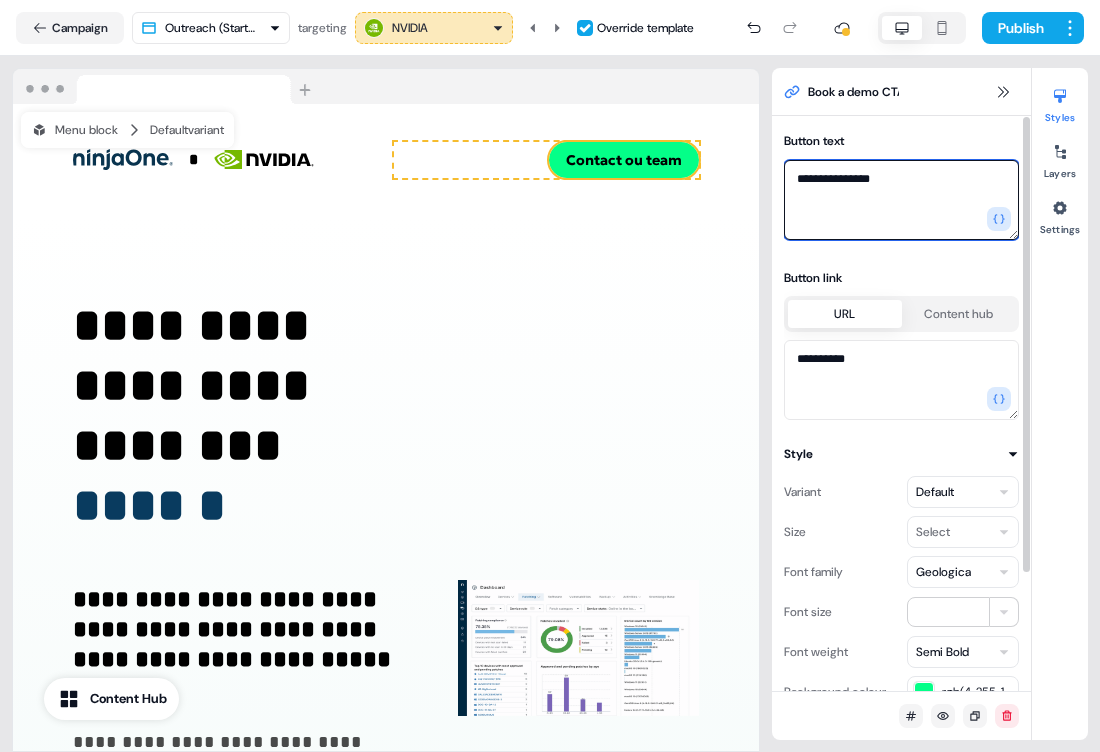 type on "**********" 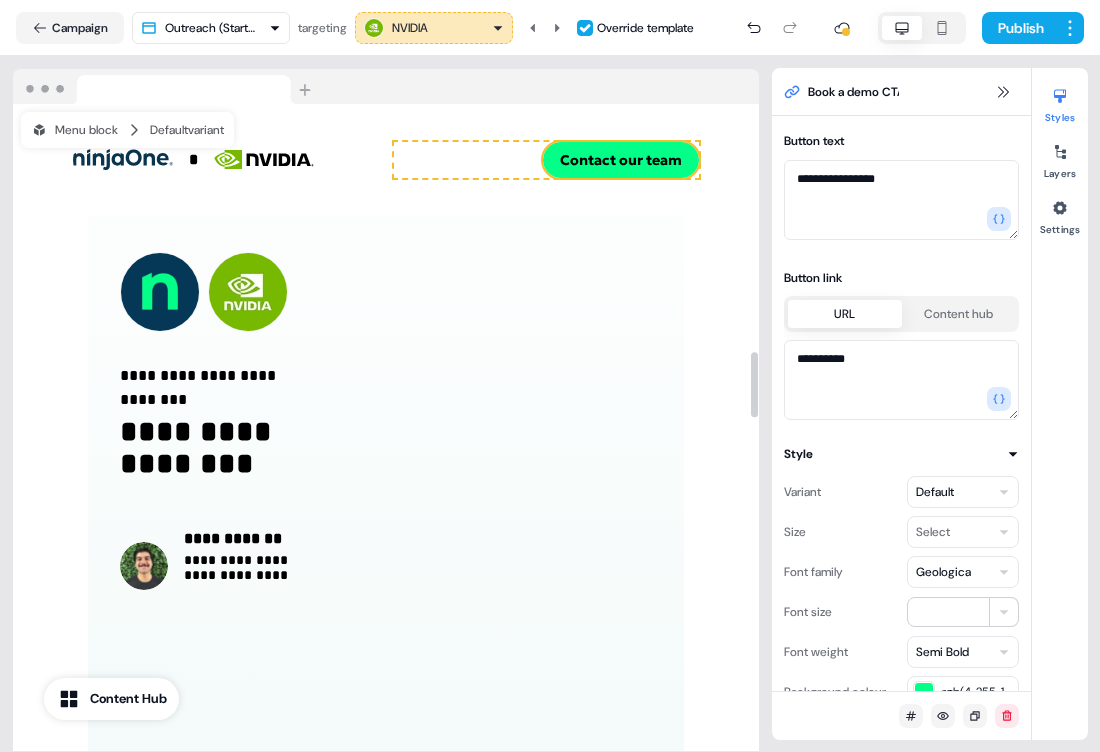 scroll, scrollTop: 2430, scrollLeft: 0, axis: vertical 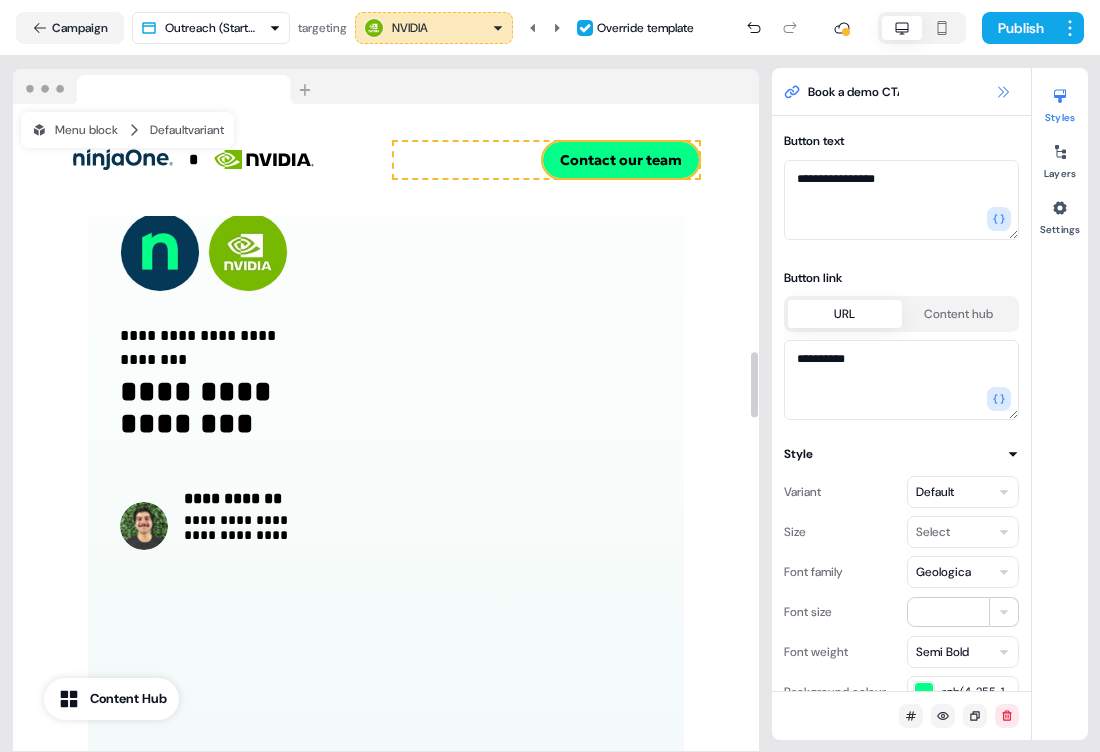 click 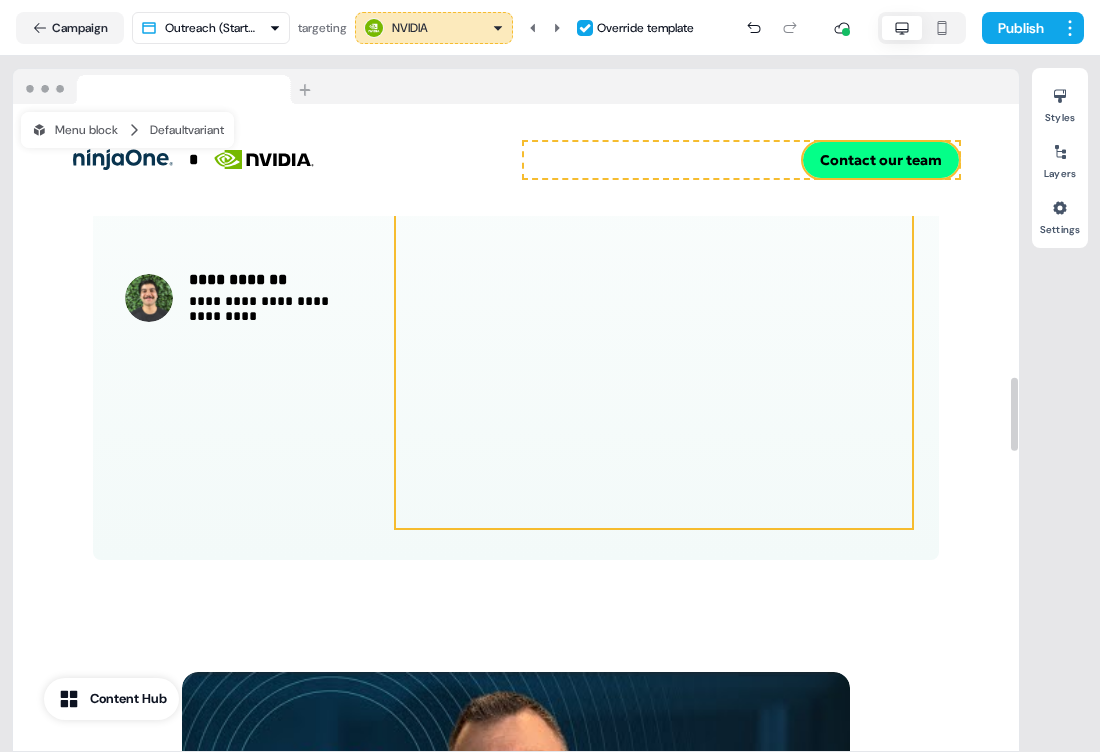 scroll, scrollTop: 2421, scrollLeft: 0, axis: vertical 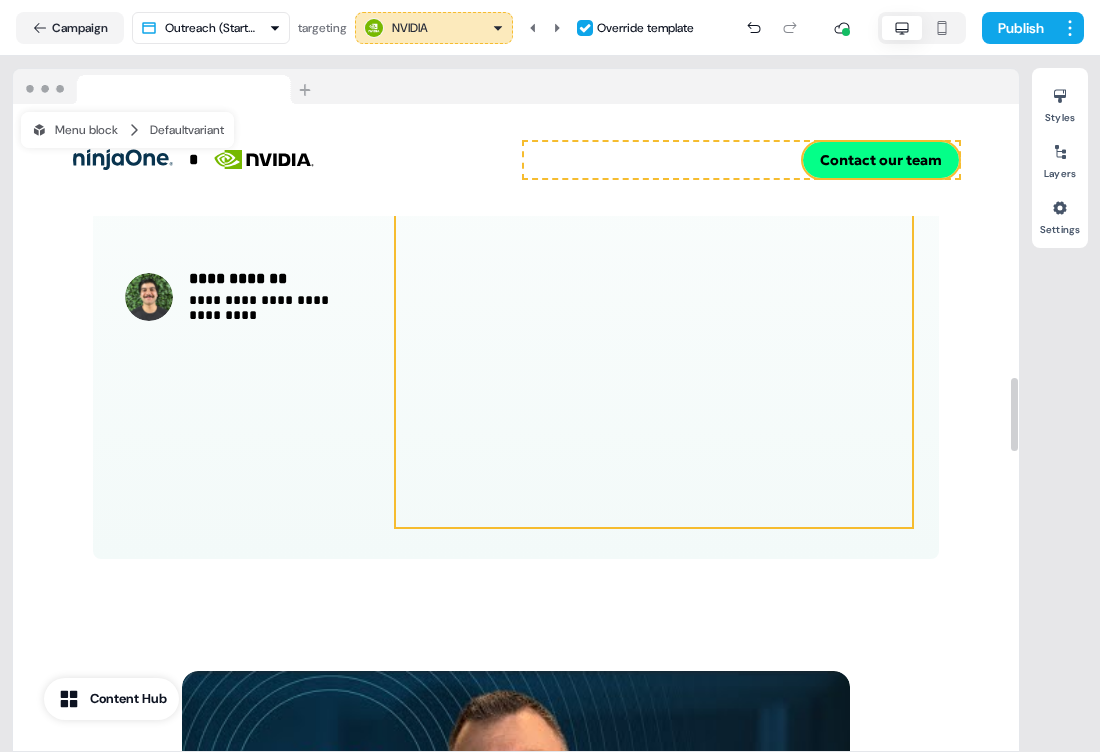 click at bounding box center (654, 172) 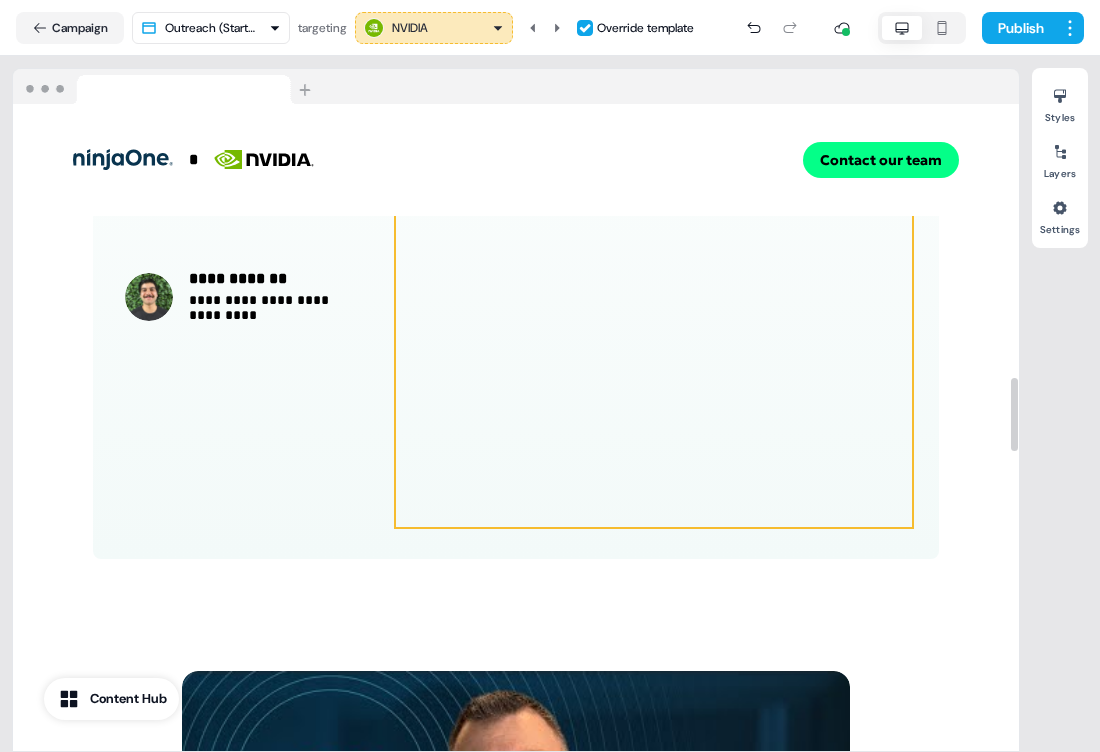 click at bounding box center [654, 172] 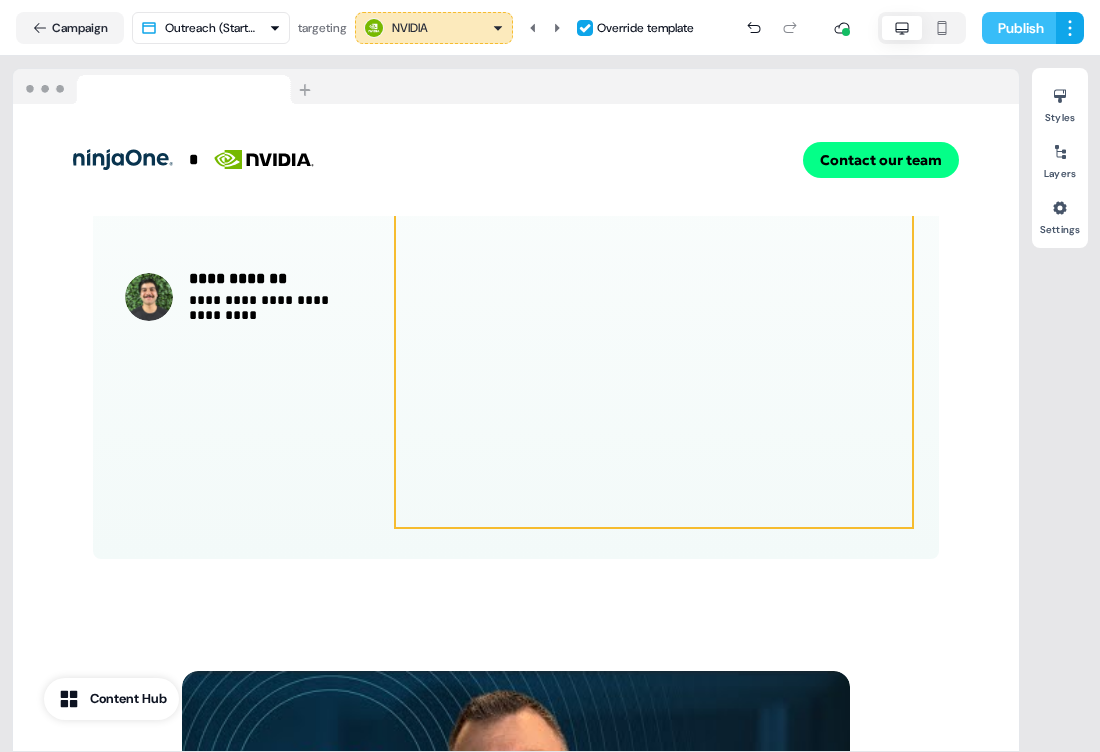 click on "Publish" at bounding box center (1019, 28) 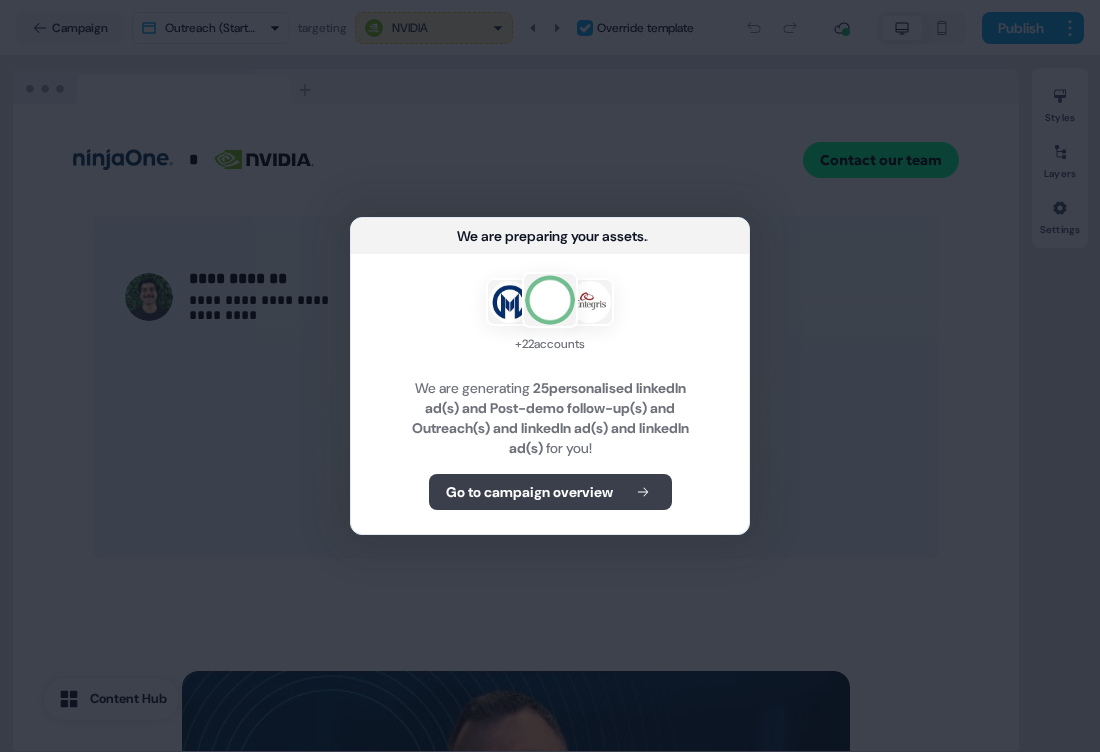 click 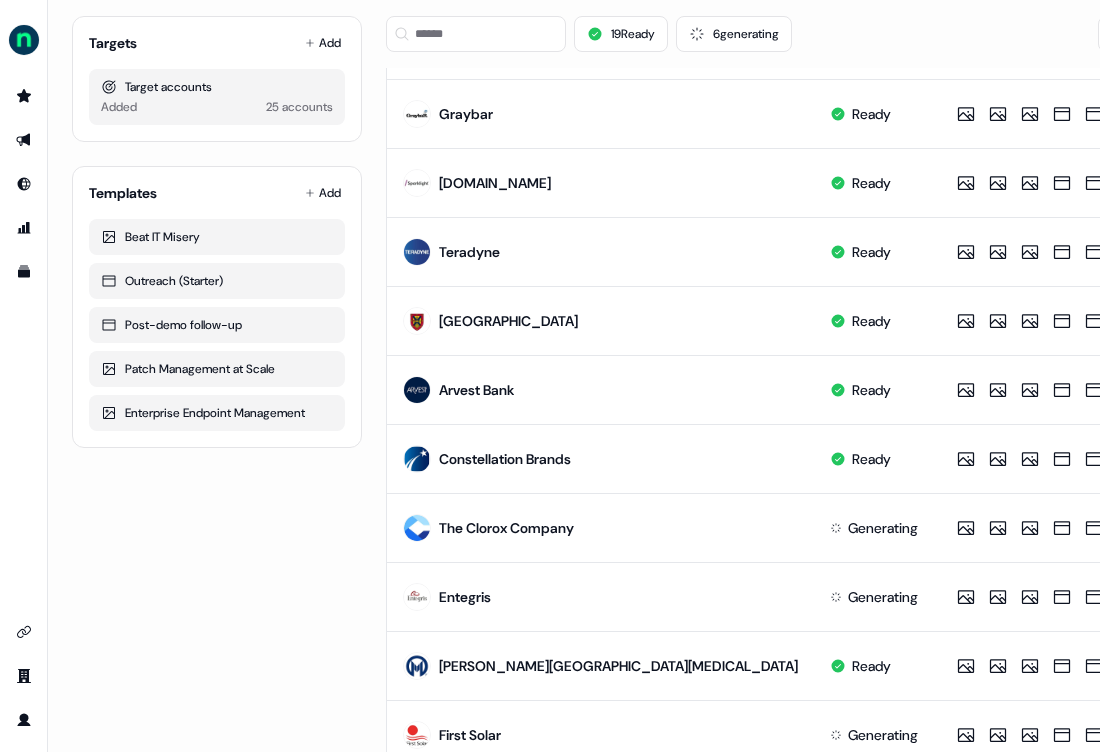 scroll, scrollTop: 966, scrollLeft: 0, axis: vertical 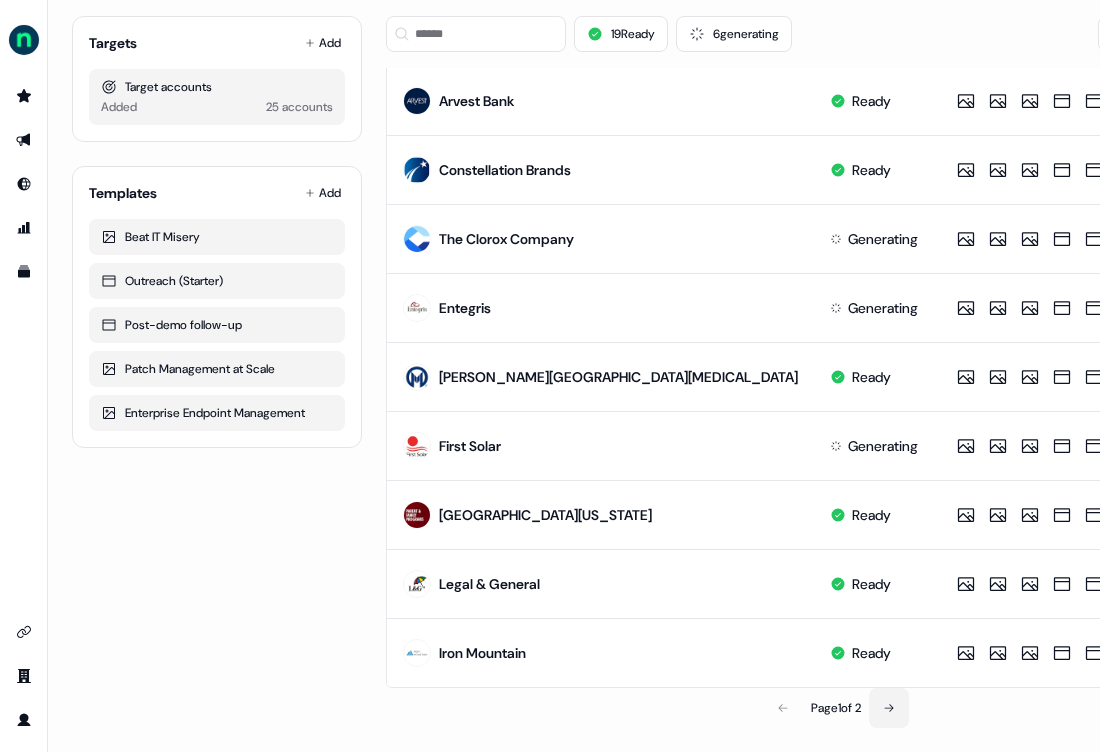 click at bounding box center (889, 708) 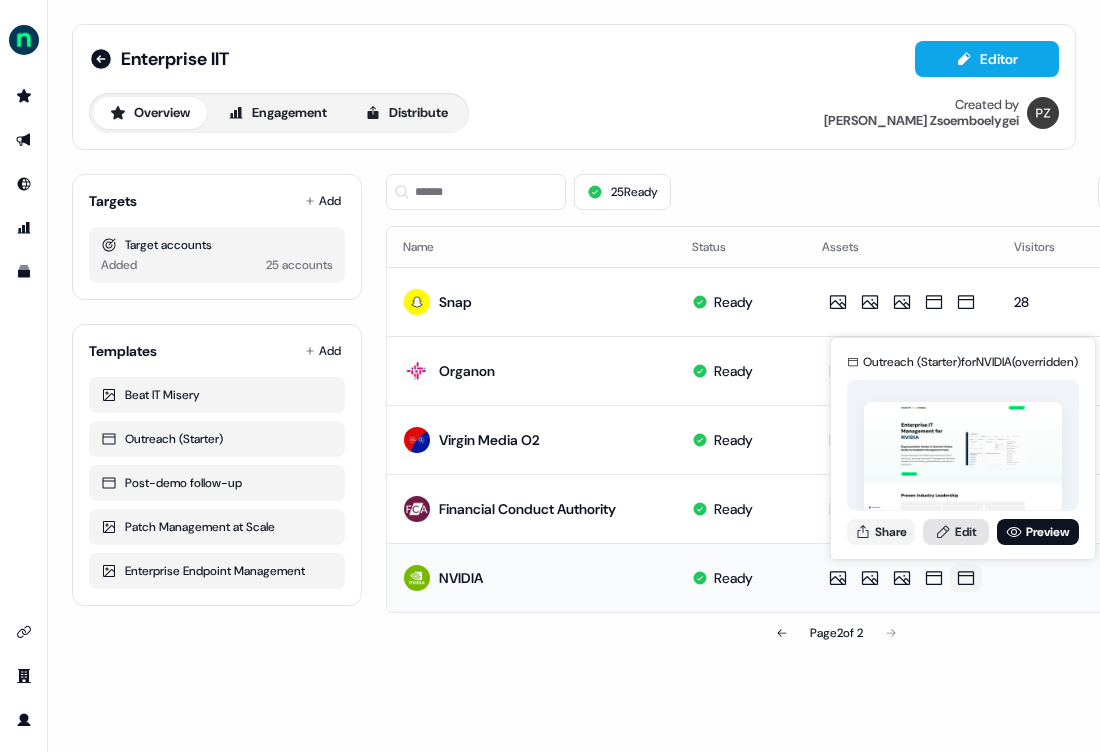 click on "Edit" at bounding box center (956, 532) 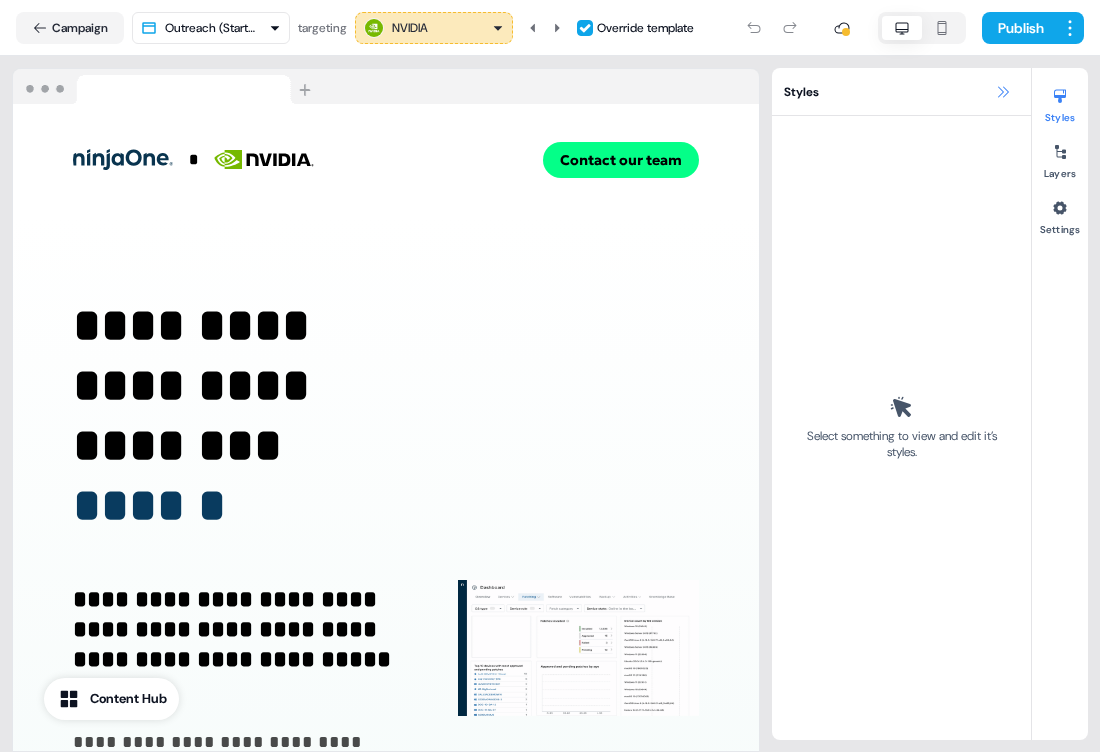 click 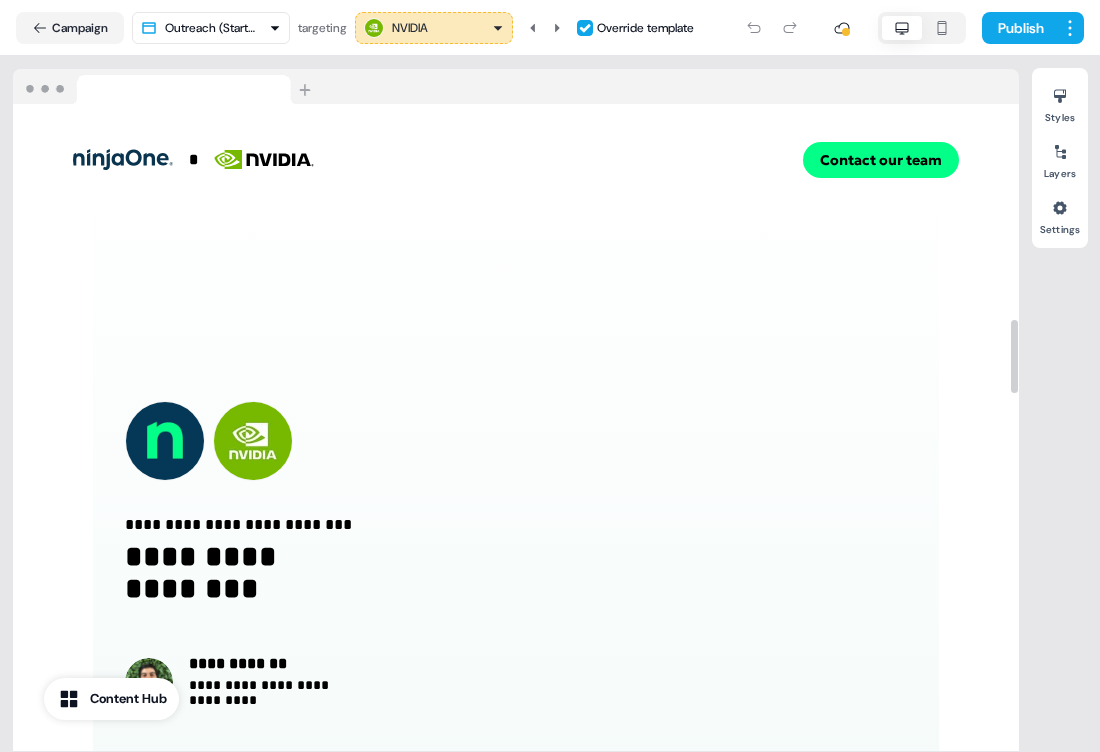 scroll, scrollTop: 2106, scrollLeft: 0, axis: vertical 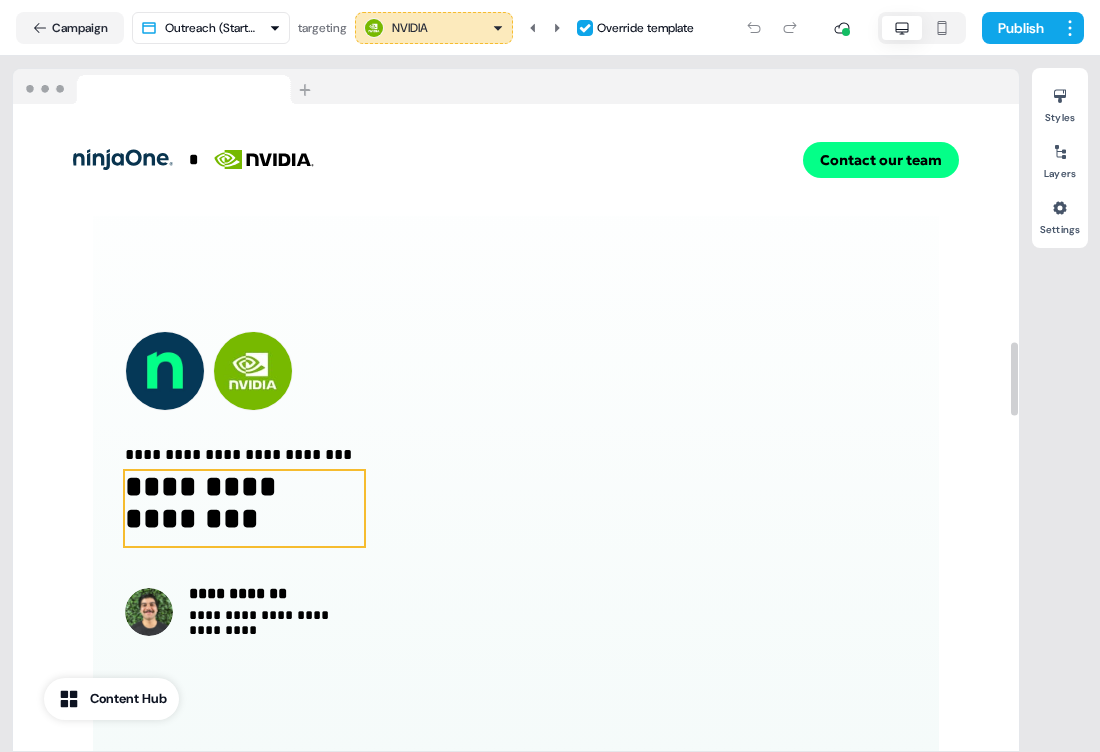 click on "**********" at bounding box center [242, 508] 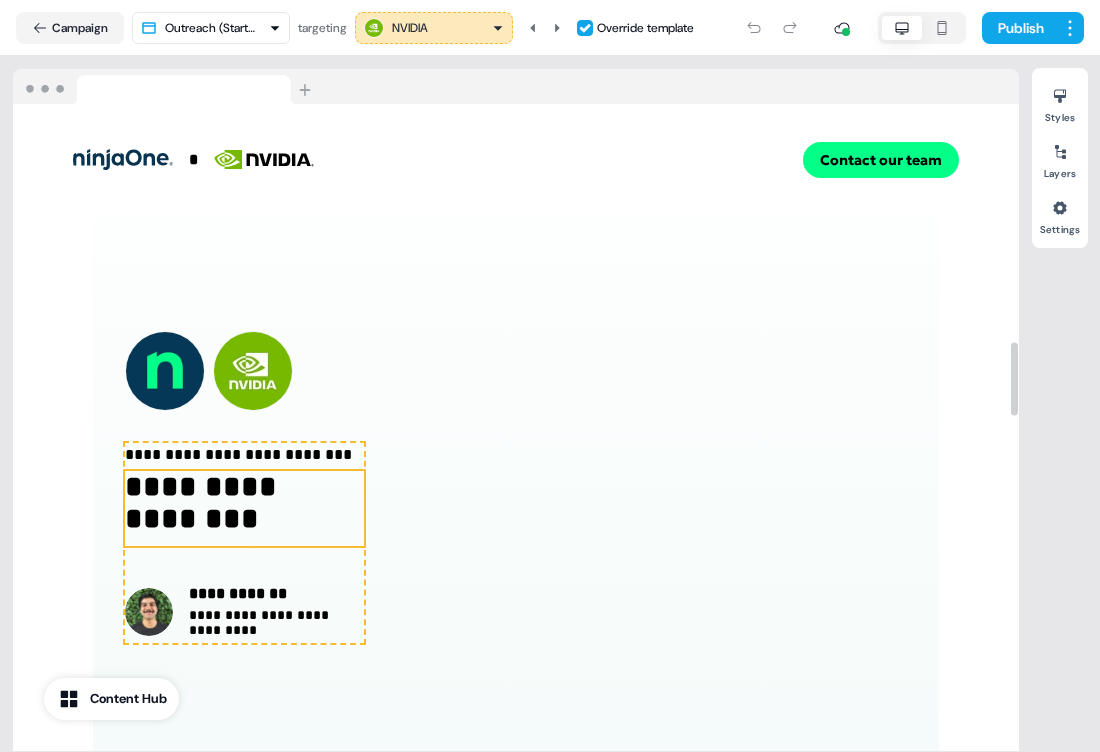 click on "**********" at bounding box center (242, 508) 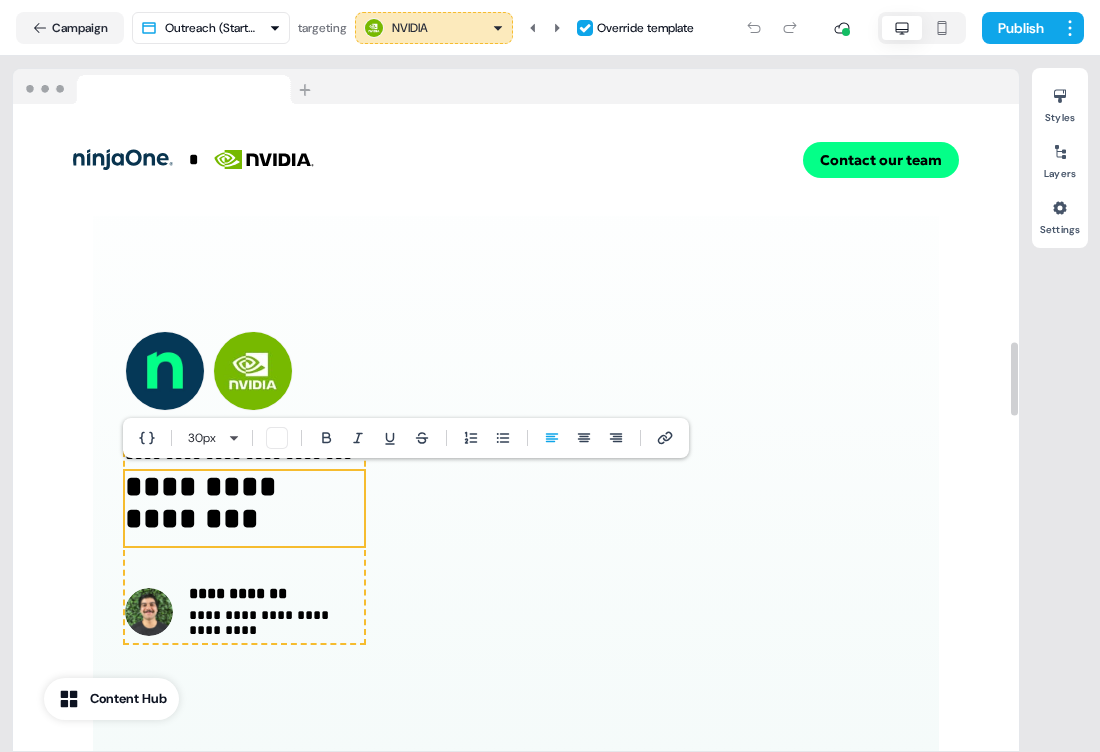 click on "**********" at bounding box center [242, 508] 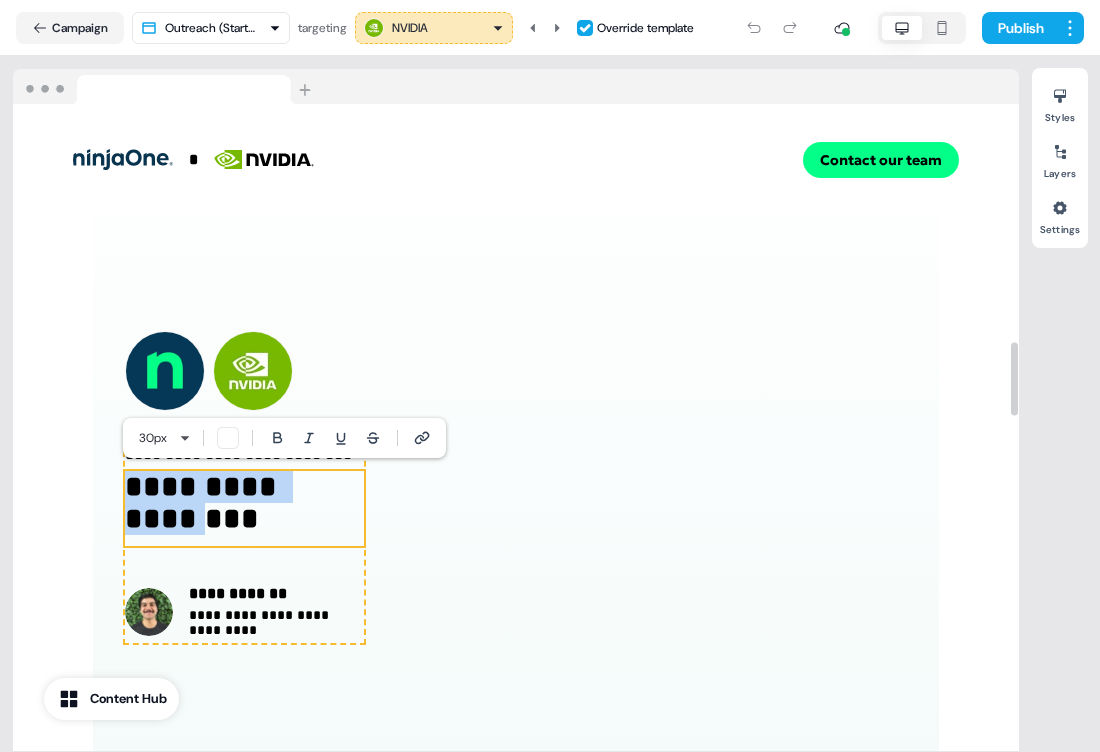 drag, startPoint x: 207, startPoint y: 524, endPoint x: 127, endPoint y: 488, distance: 87.72685 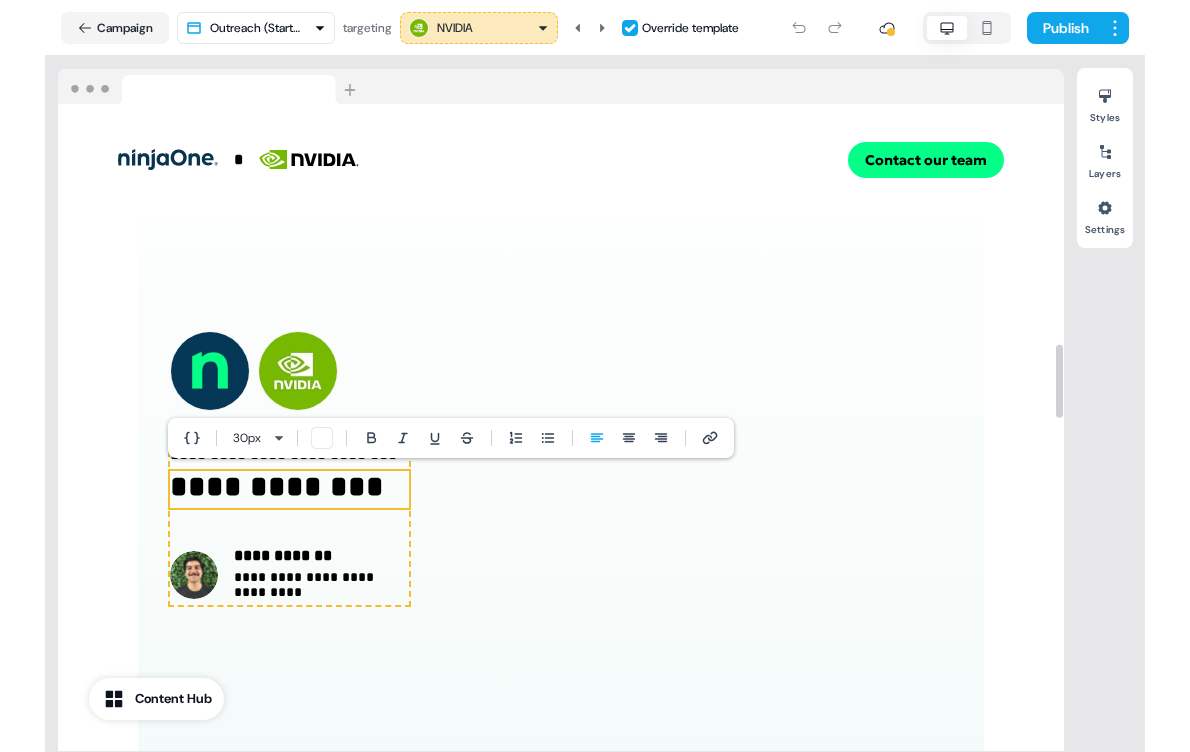 scroll, scrollTop: 2106, scrollLeft: 0, axis: vertical 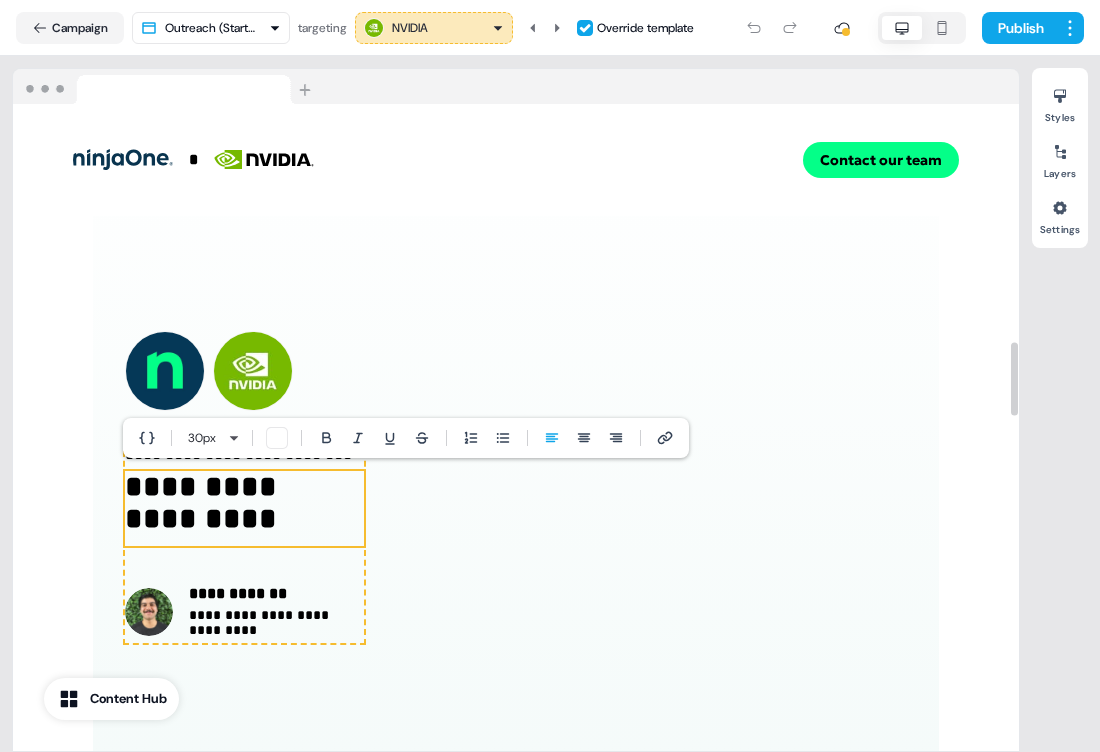 click on "**********" at bounding box center [242, 508] 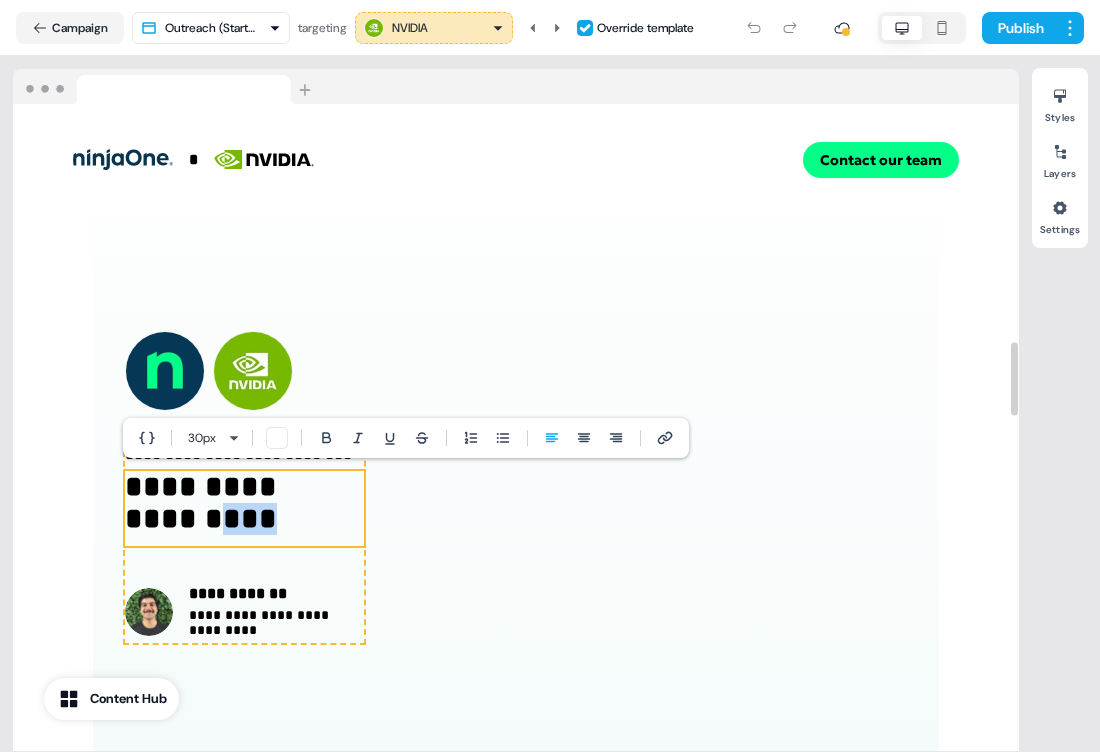 click on "**********" at bounding box center (242, 508) 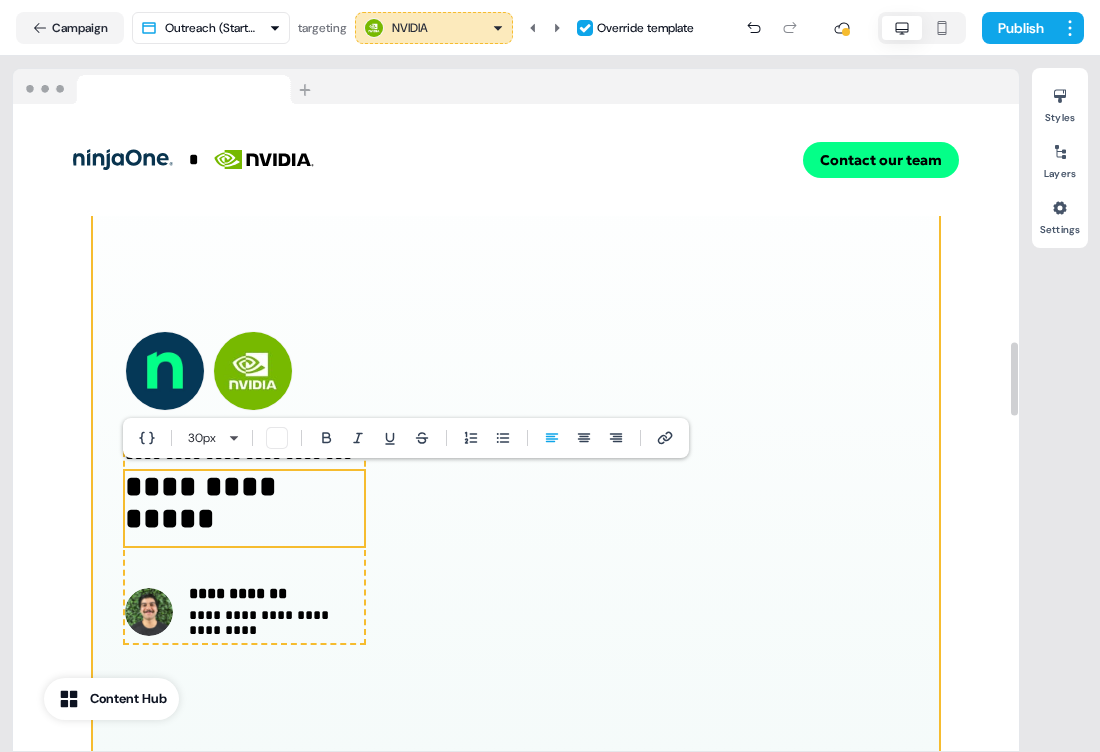 click on "**********" at bounding box center (516, 487) 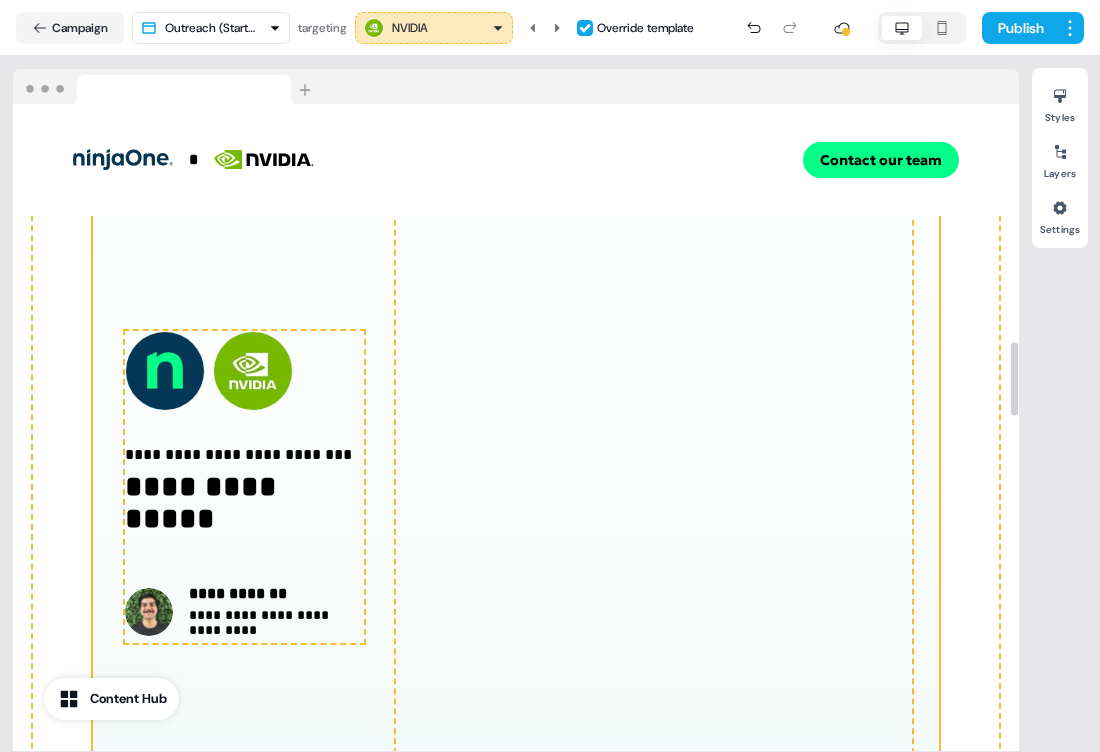 click on "**********" at bounding box center (516, 487) 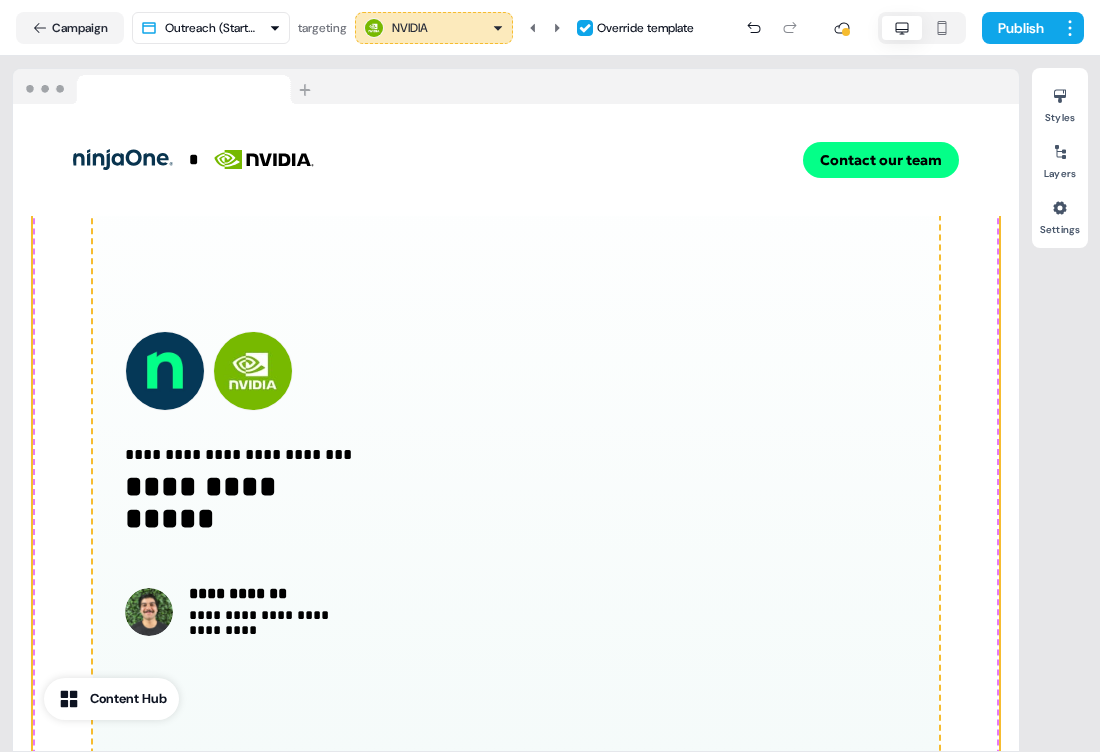 click on "**********" at bounding box center [550, 404] 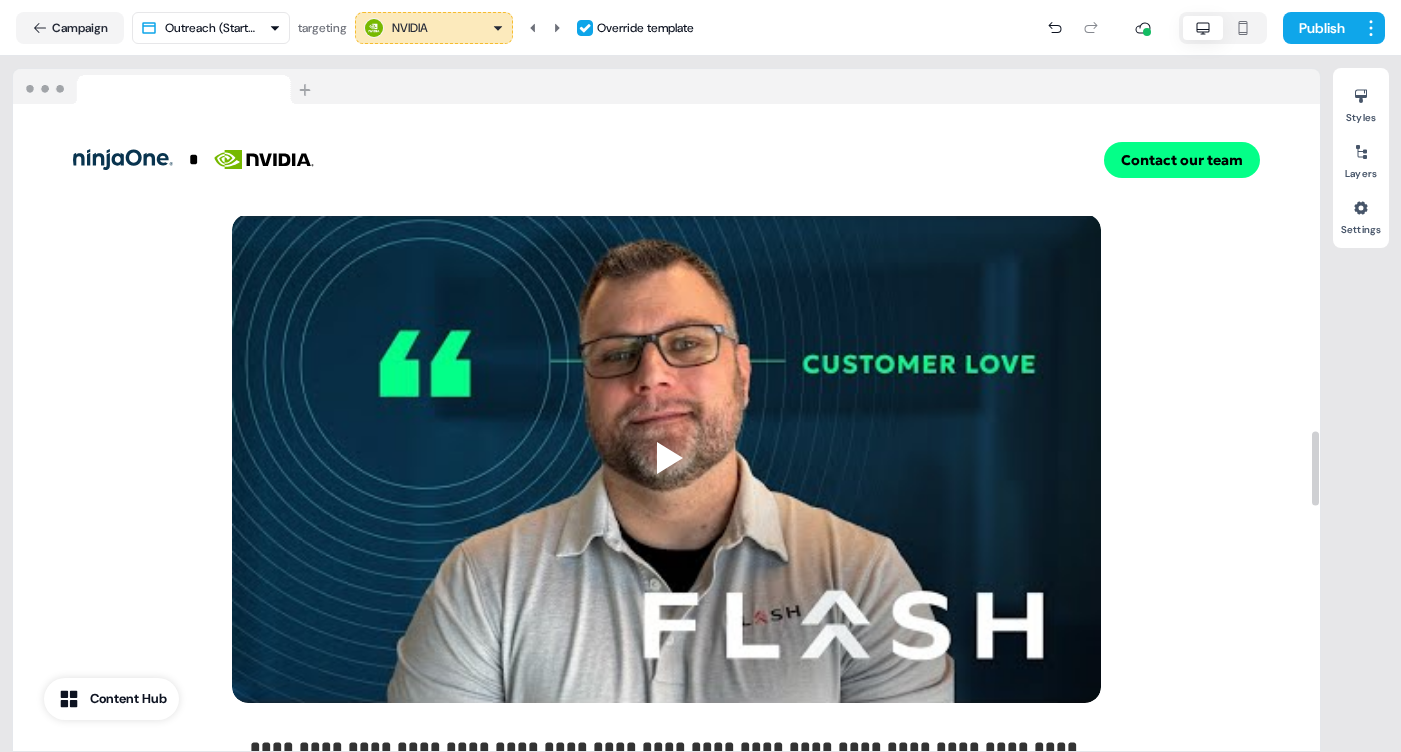 scroll, scrollTop: 3098, scrollLeft: 0, axis: vertical 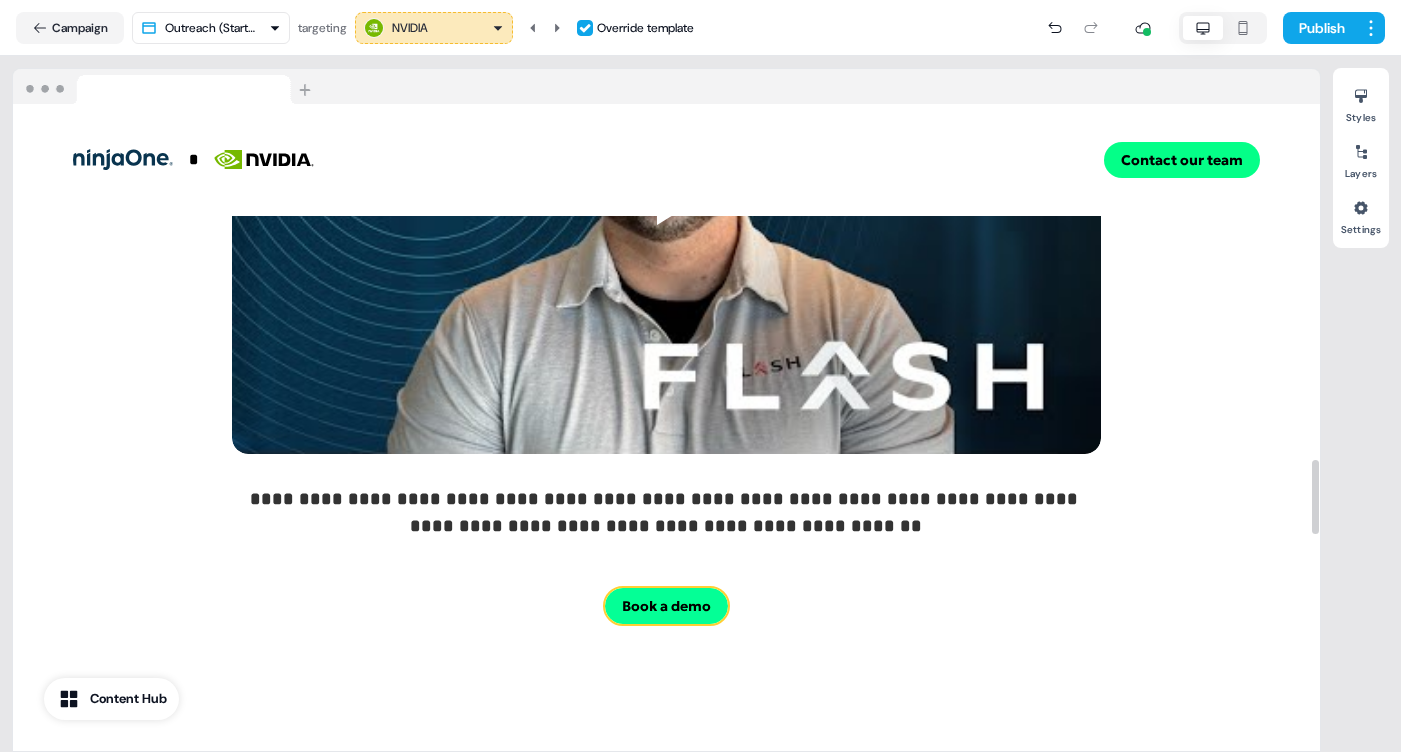 click on "Book a demo" at bounding box center (666, 606) 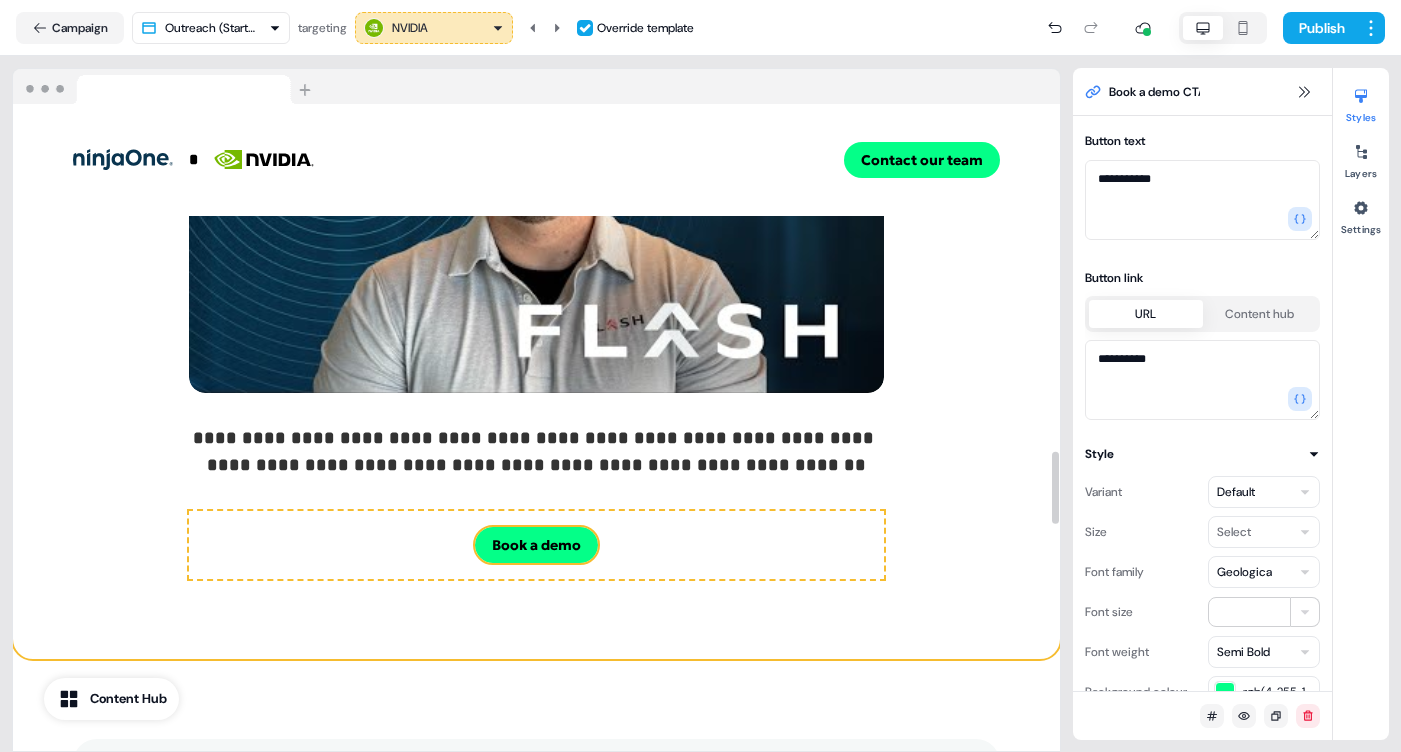 scroll, scrollTop: 3086, scrollLeft: 0, axis: vertical 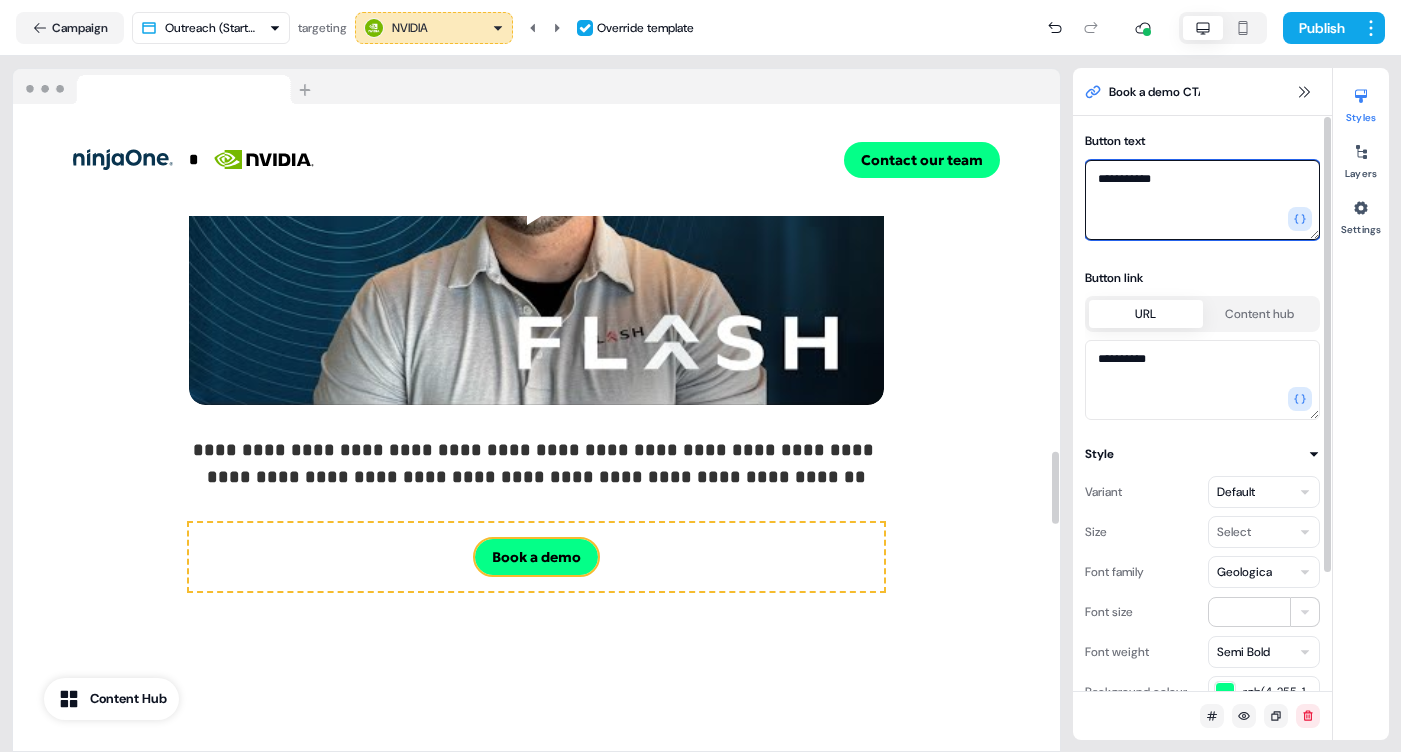 click on "**********" at bounding box center (1202, 200) 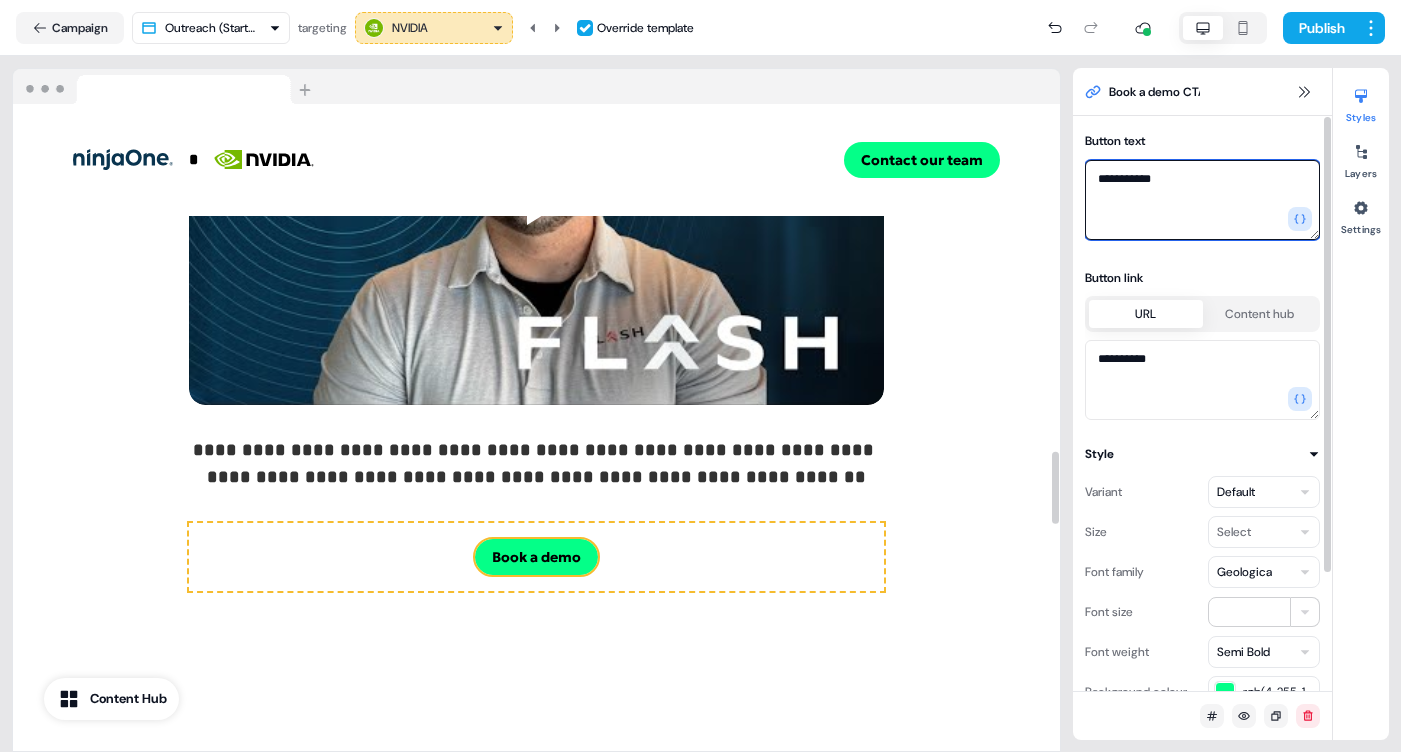 click on "**********" at bounding box center [1202, 200] 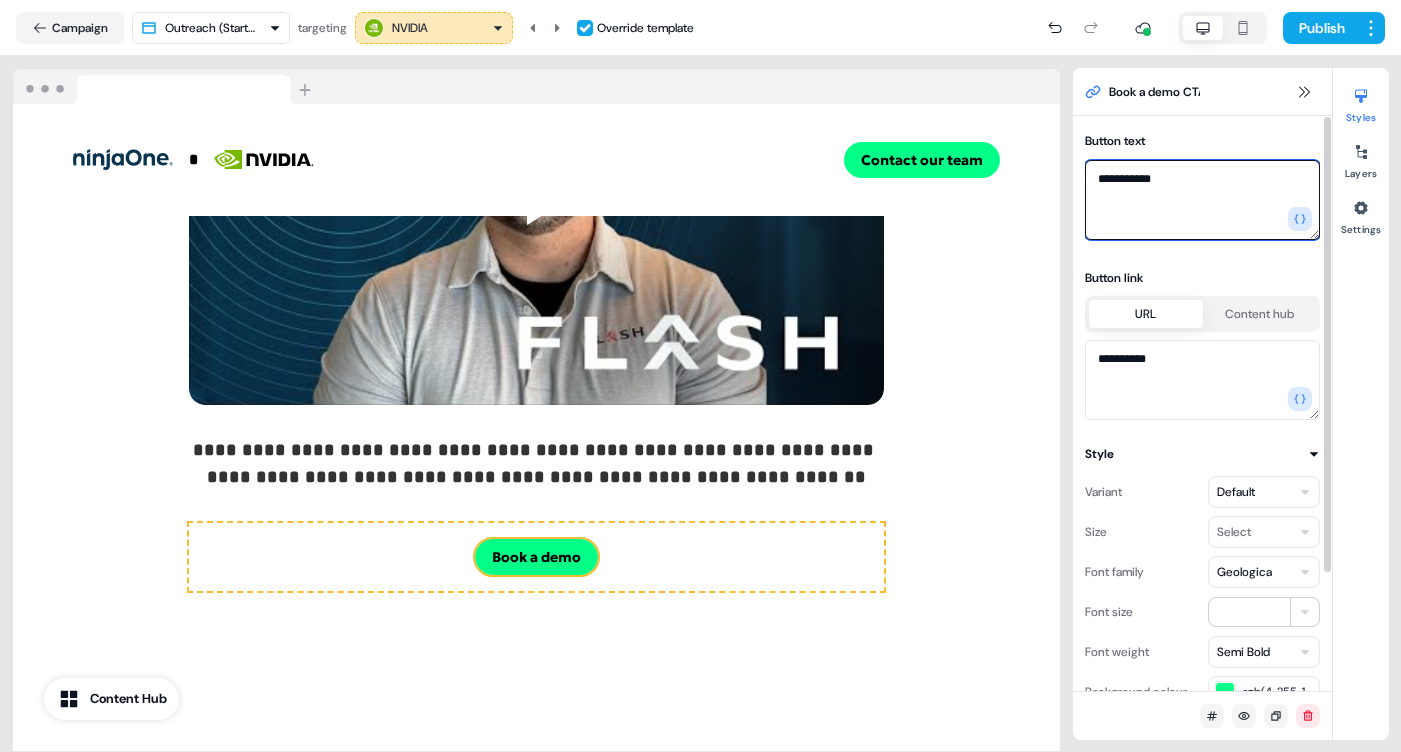 click on "**********" at bounding box center [1202, 200] 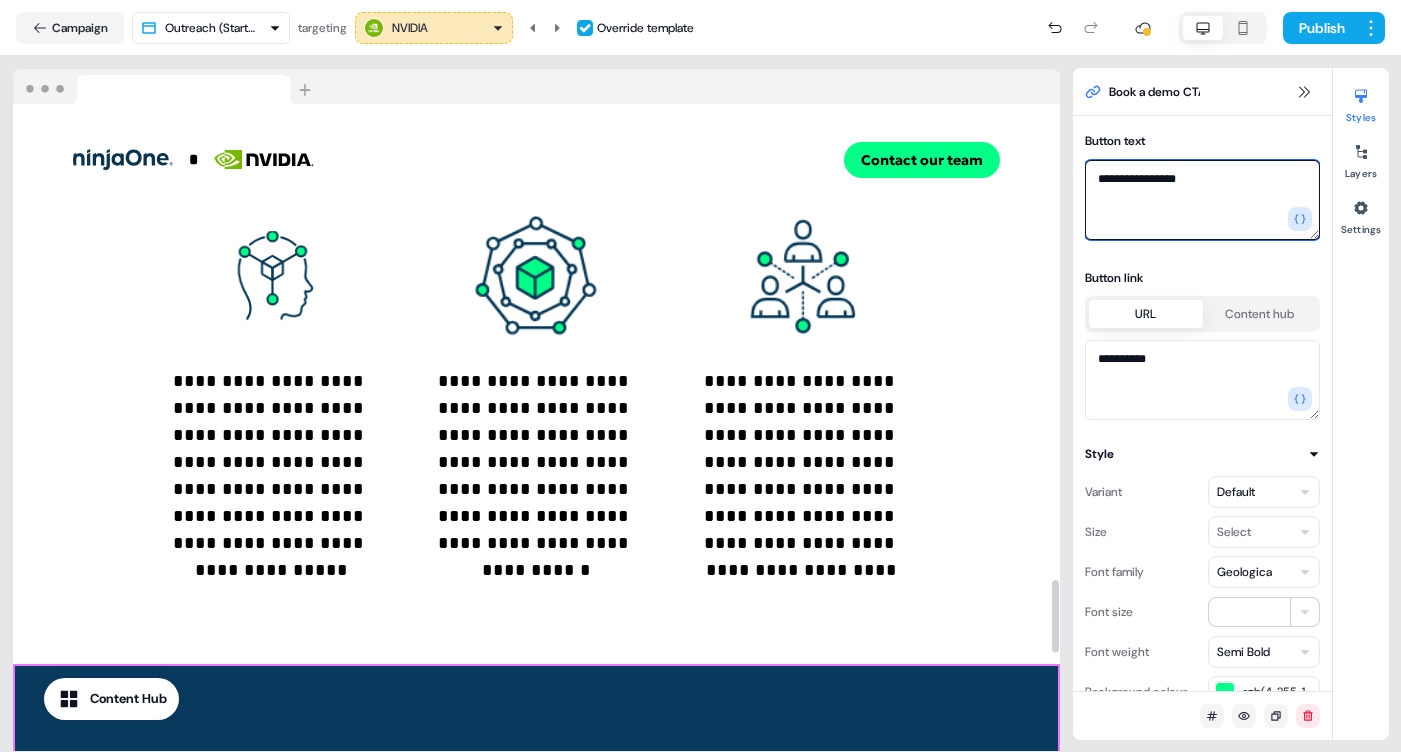 scroll, scrollTop: 4036, scrollLeft: 0, axis: vertical 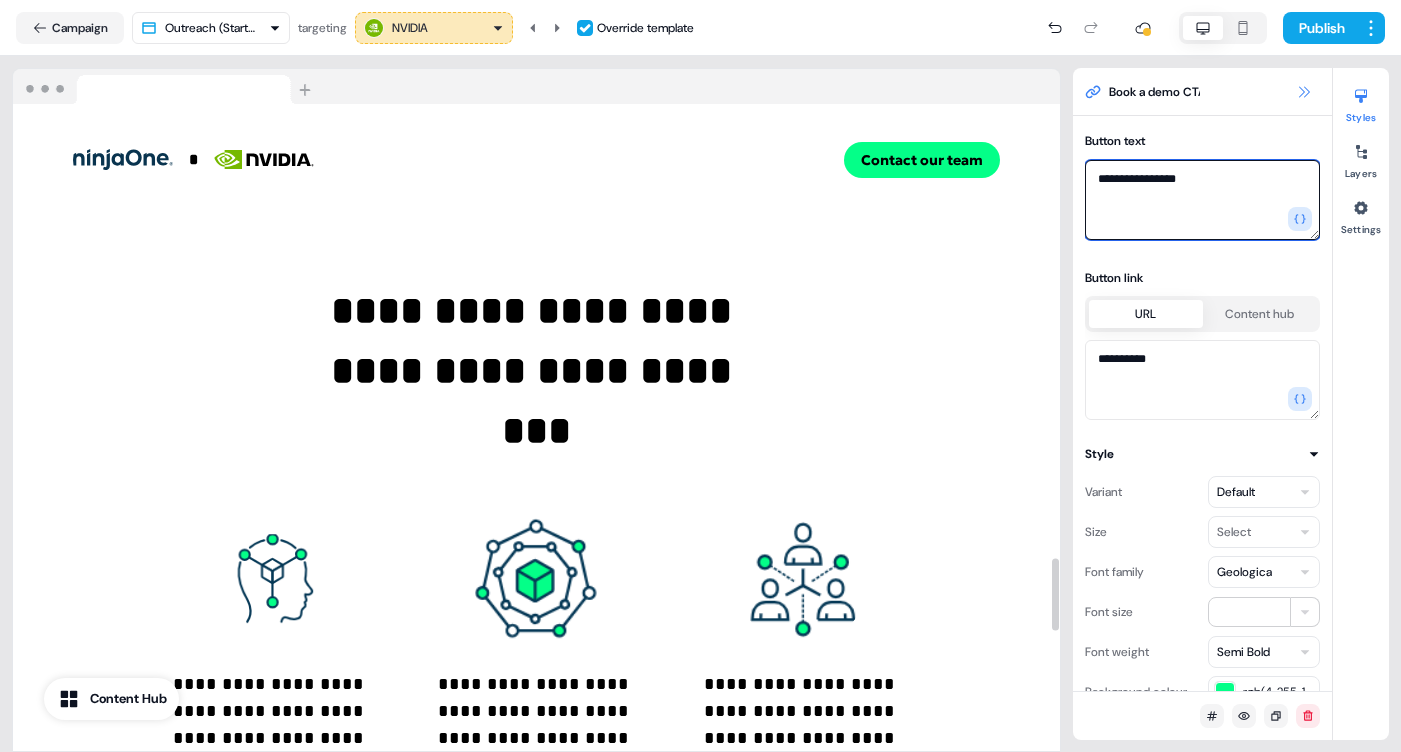 type on "**********" 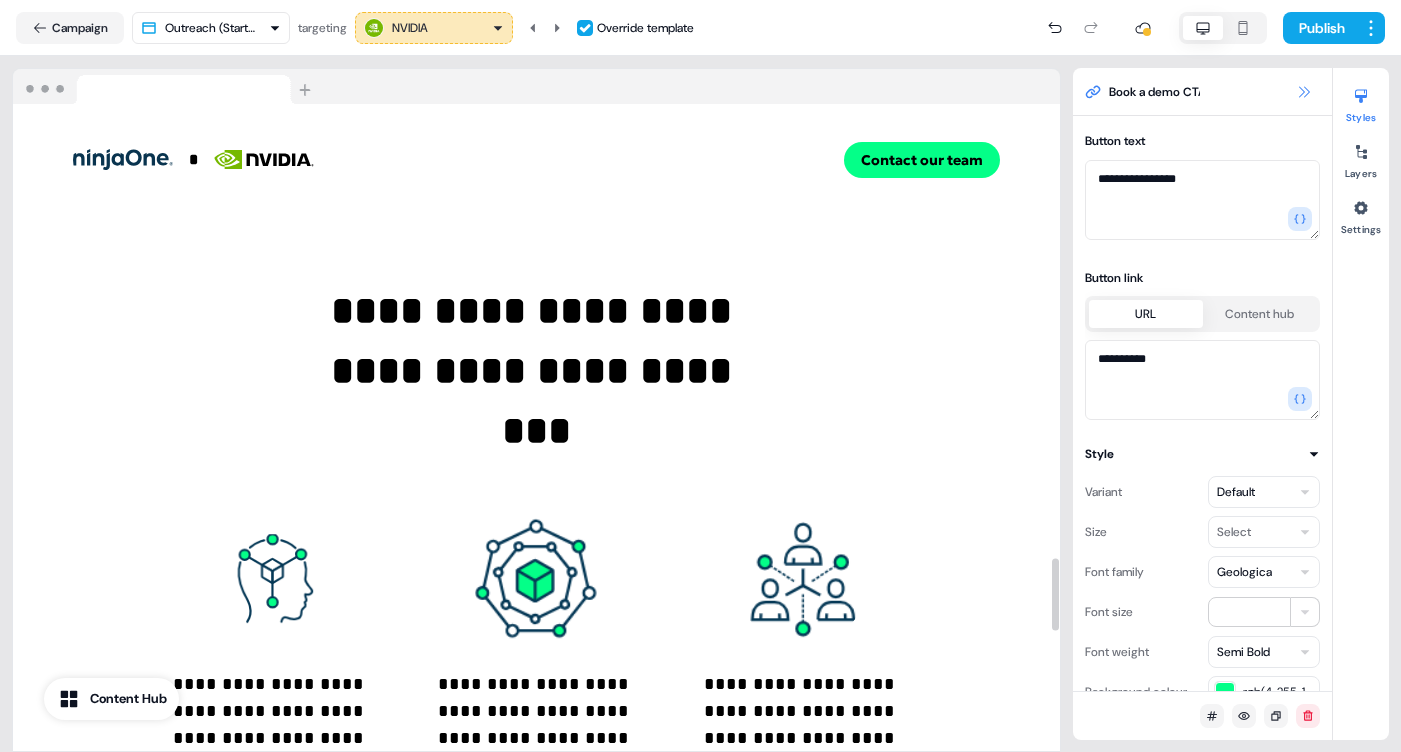 click 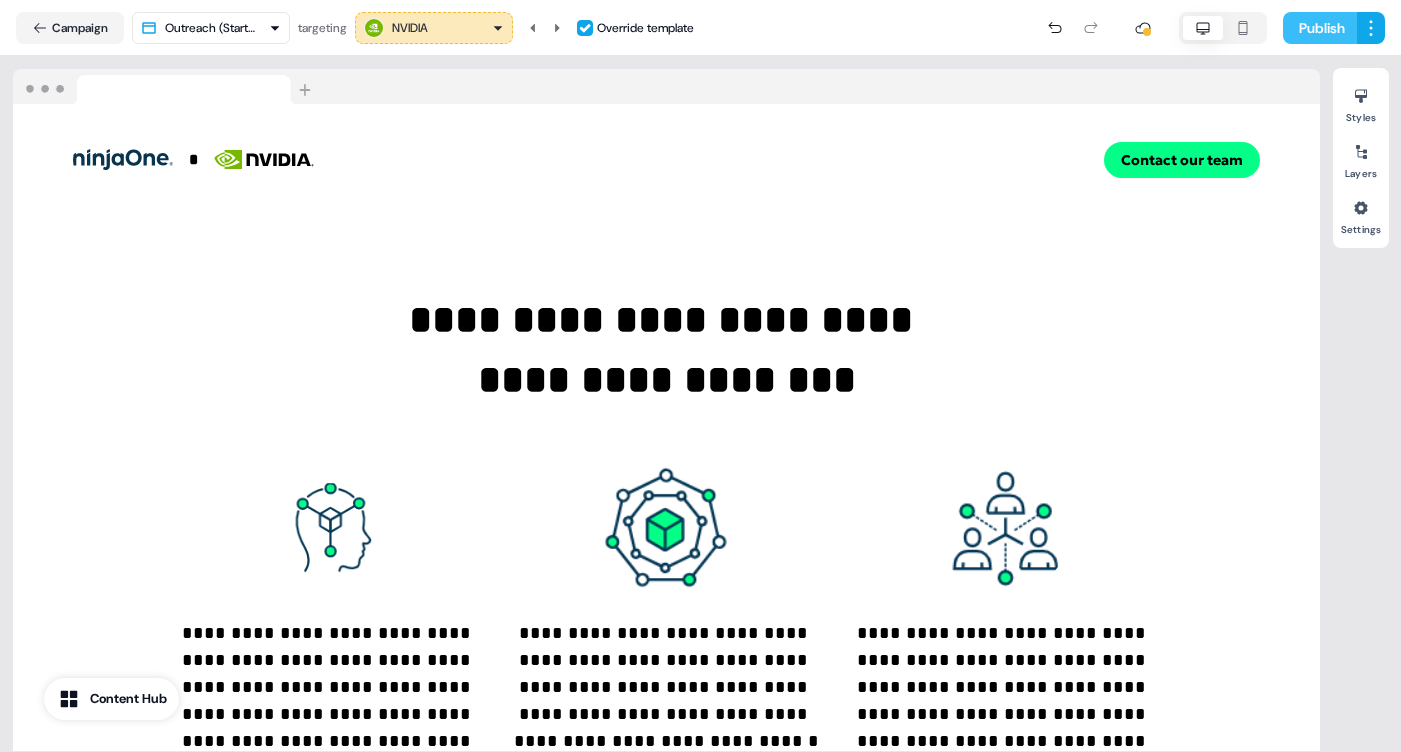scroll, scrollTop: 4097, scrollLeft: 0, axis: vertical 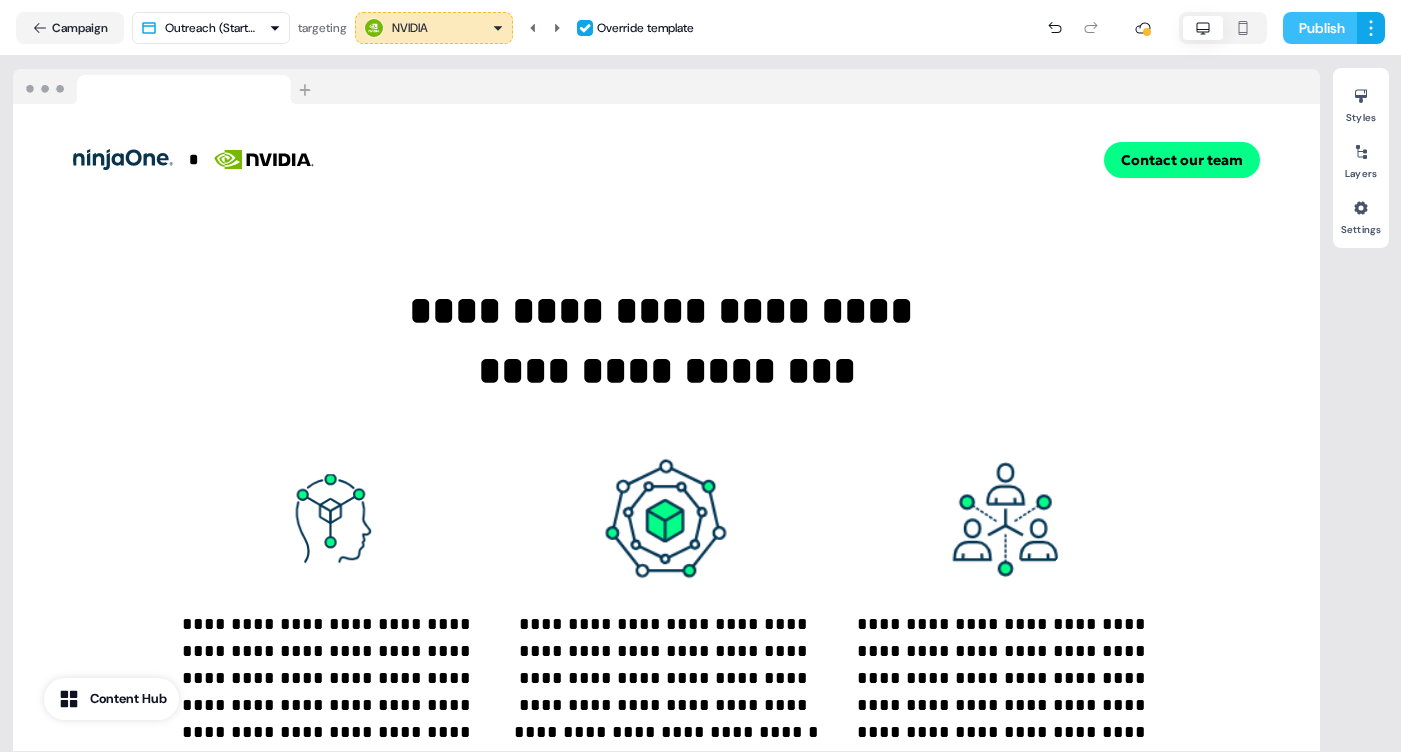 click on "Publish" at bounding box center [1320, 28] 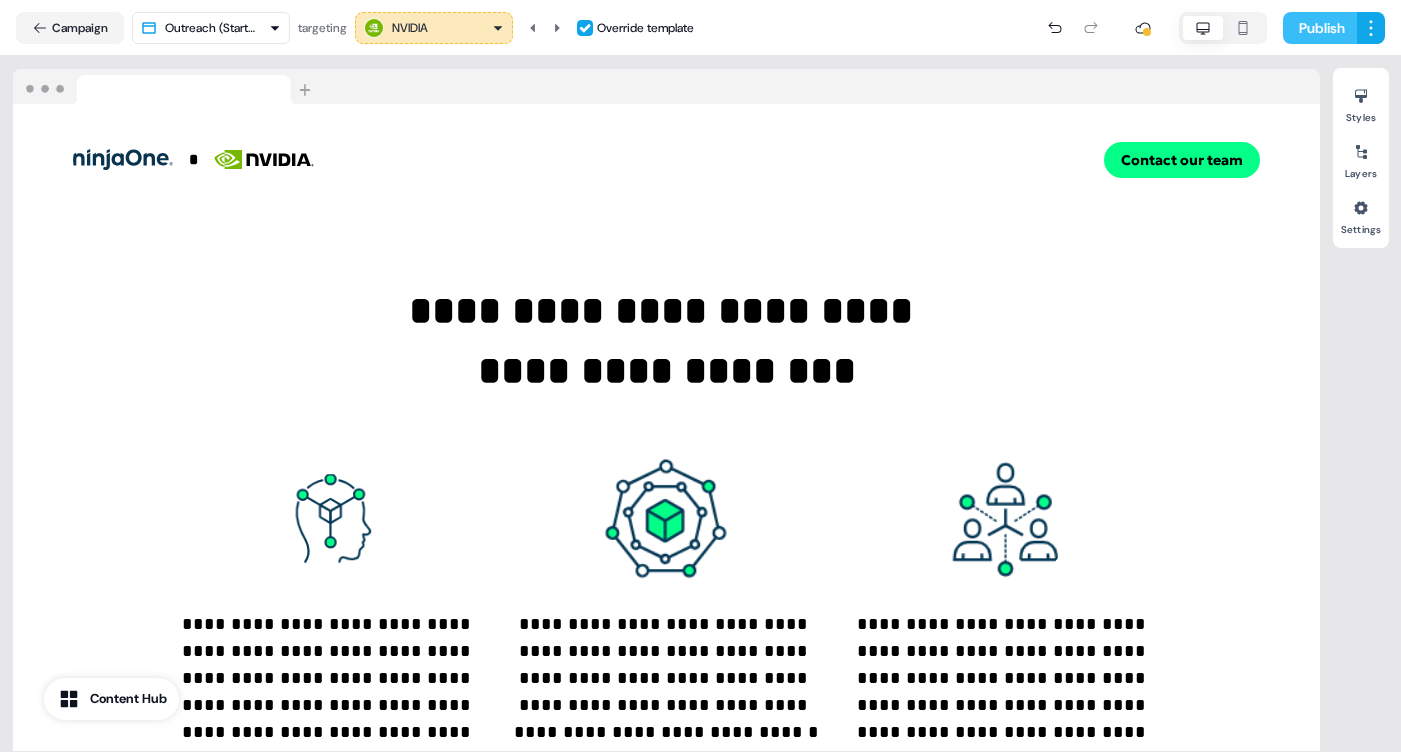 click on "Publish" at bounding box center (1320, 28) 